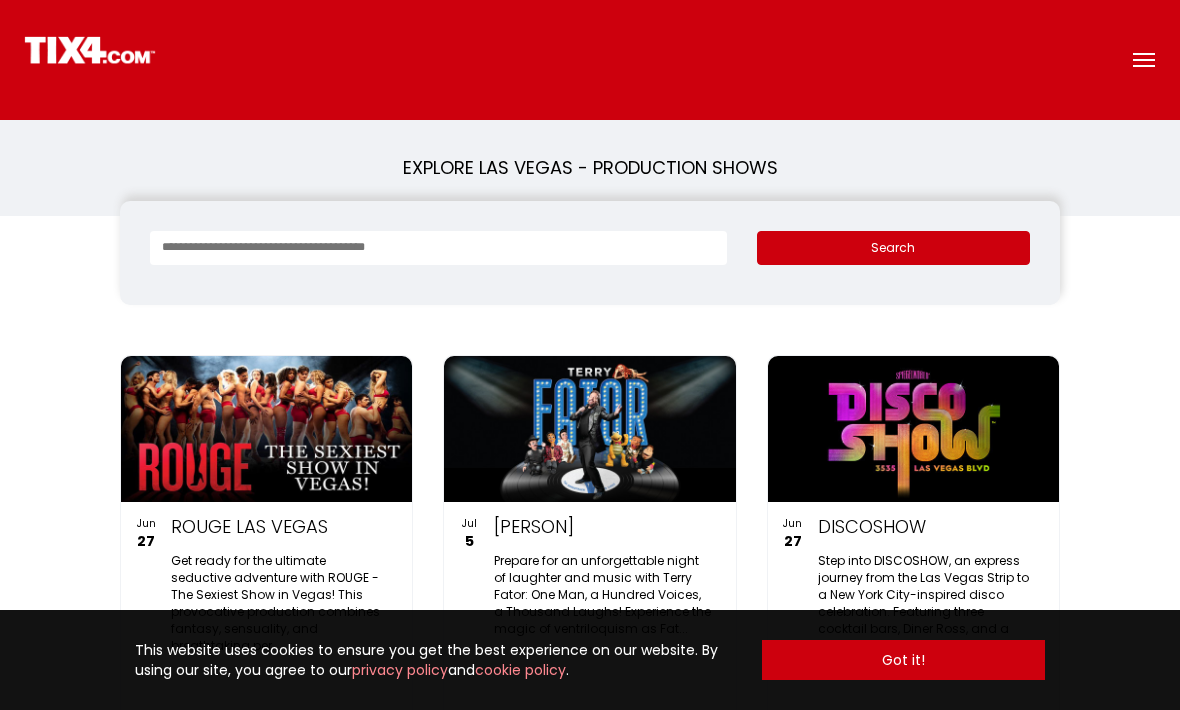 scroll, scrollTop: 0, scrollLeft: 0, axis: both 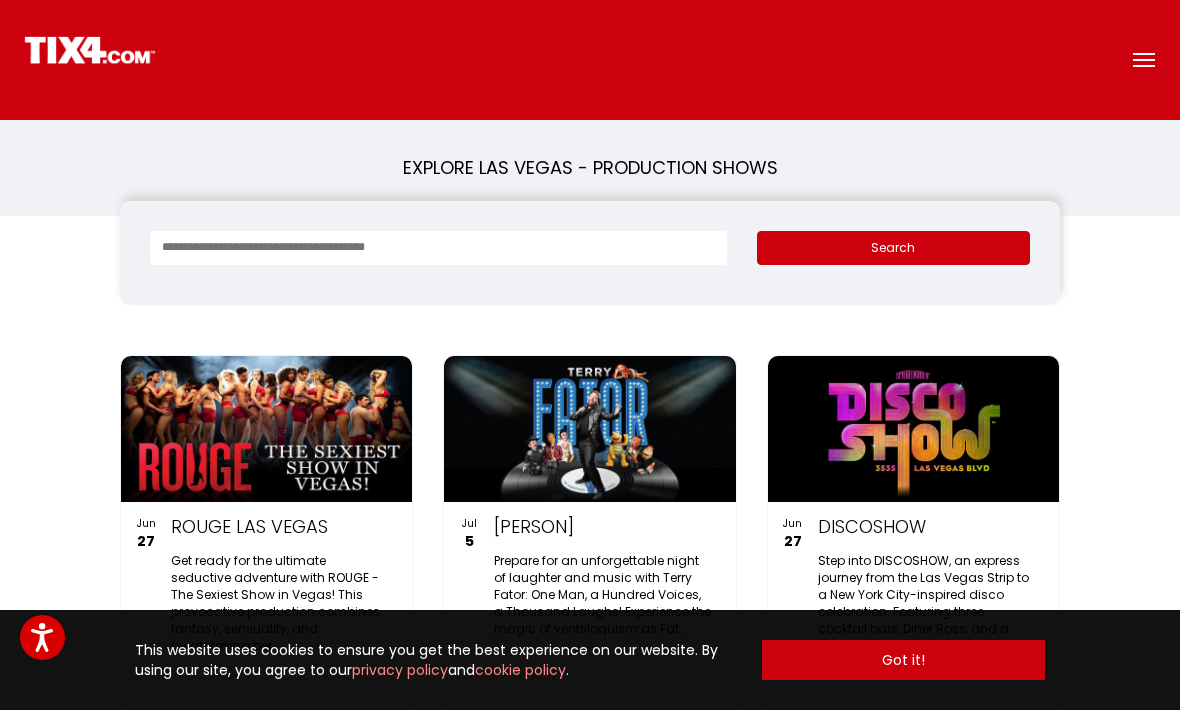click at bounding box center (438, 248) 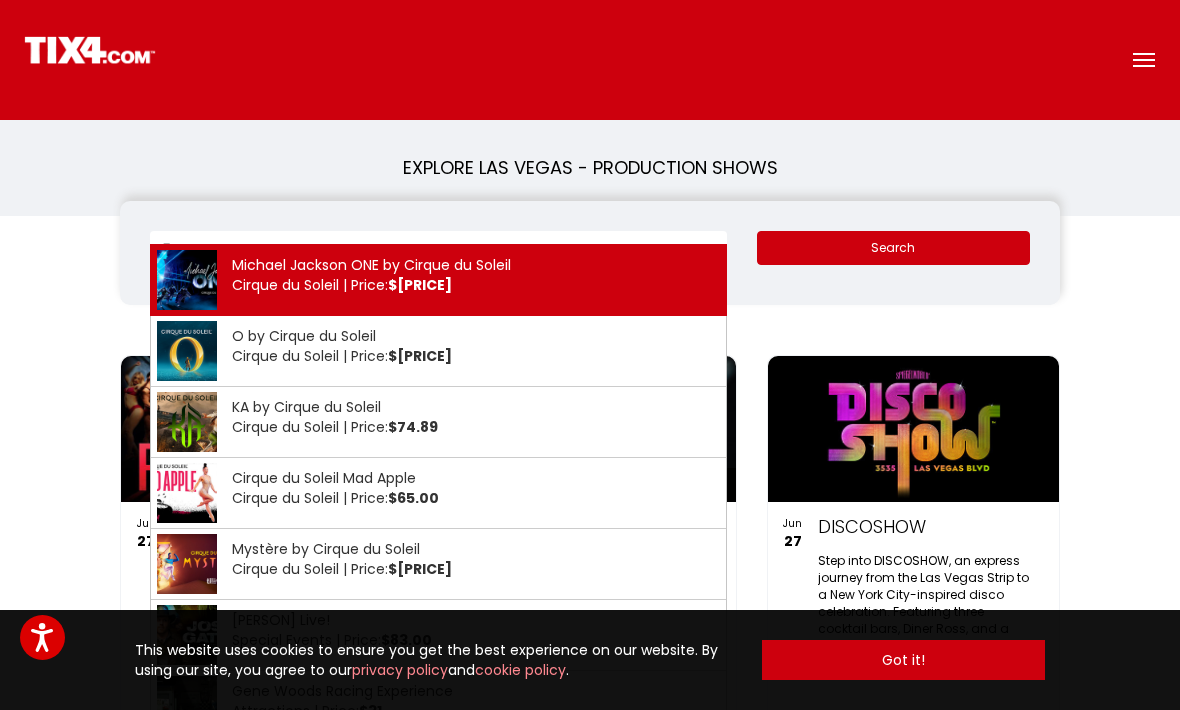 click on "Michael Jackson ONE by Cirque du Soleil
Cirque du Soleil | Price:  $113.00" at bounding box center [438, 280] 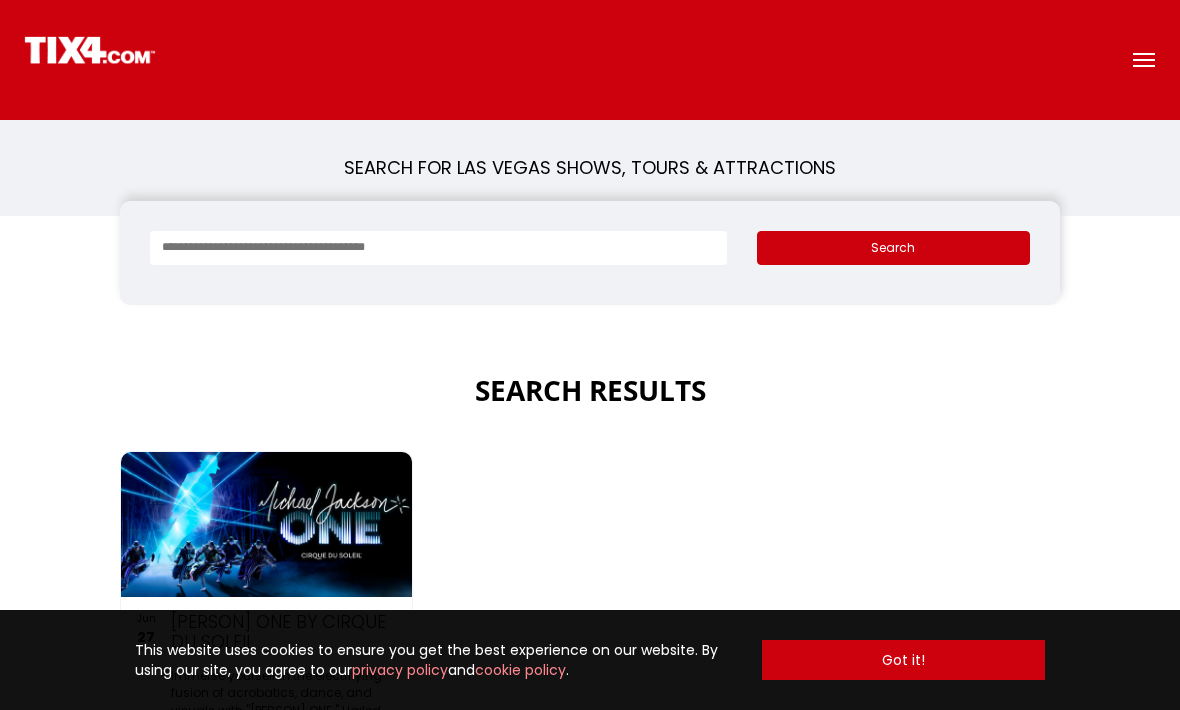 scroll, scrollTop: 0, scrollLeft: 0, axis: both 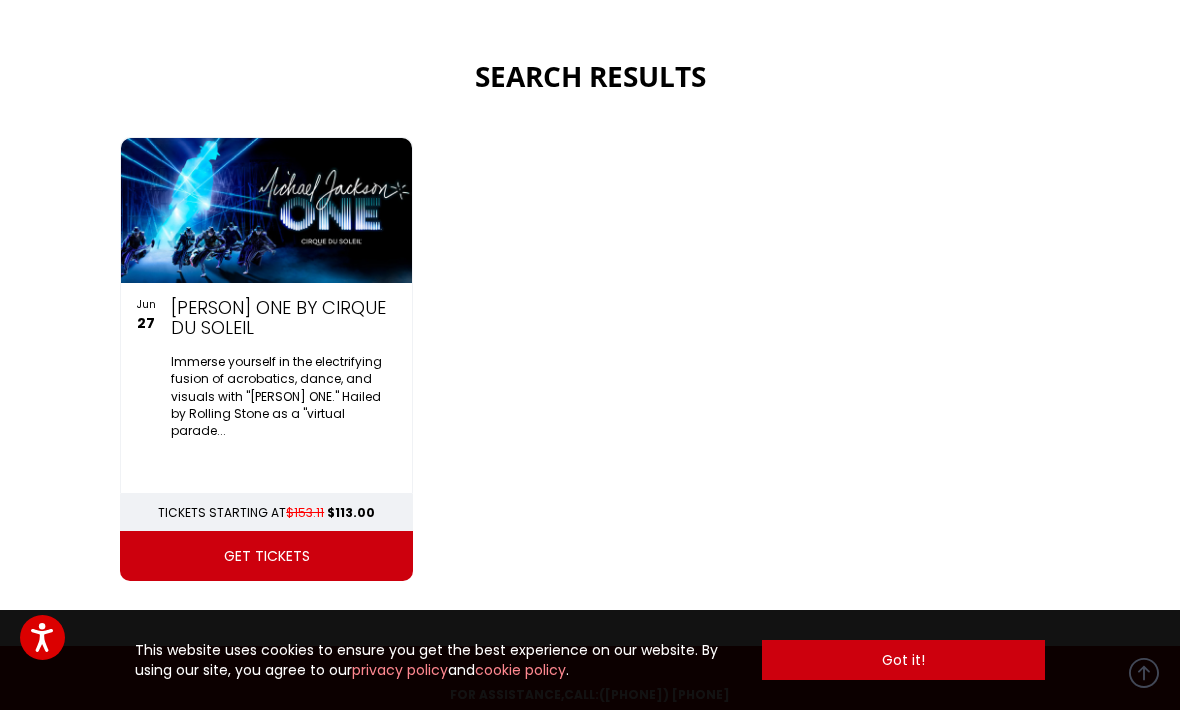 click on "get tickets" at bounding box center (266, 556) 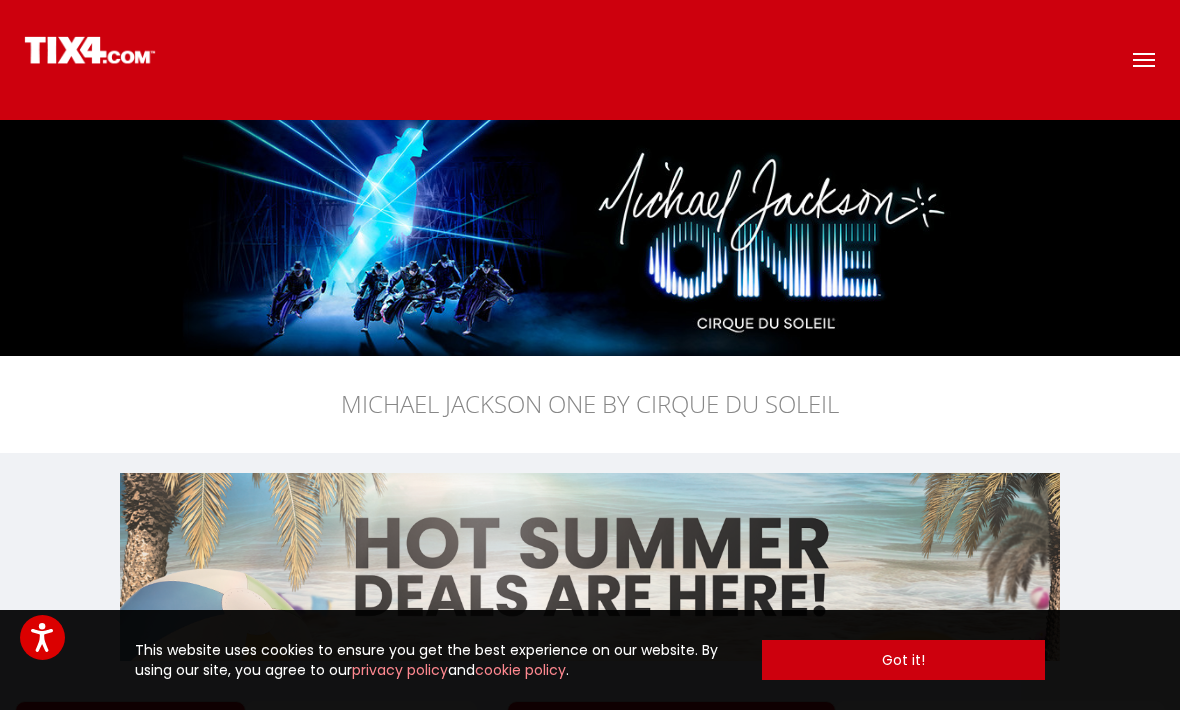 scroll, scrollTop: 0, scrollLeft: 0, axis: both 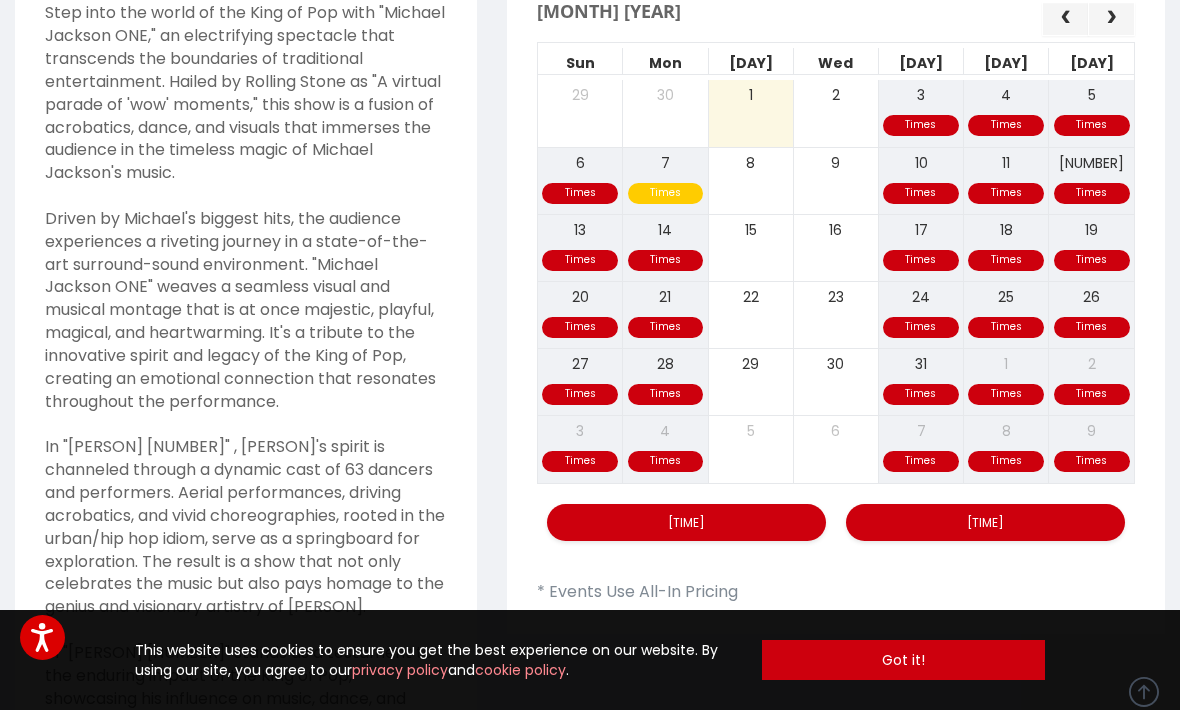 click on "9:00 PM" at bounding box center [985, 522] 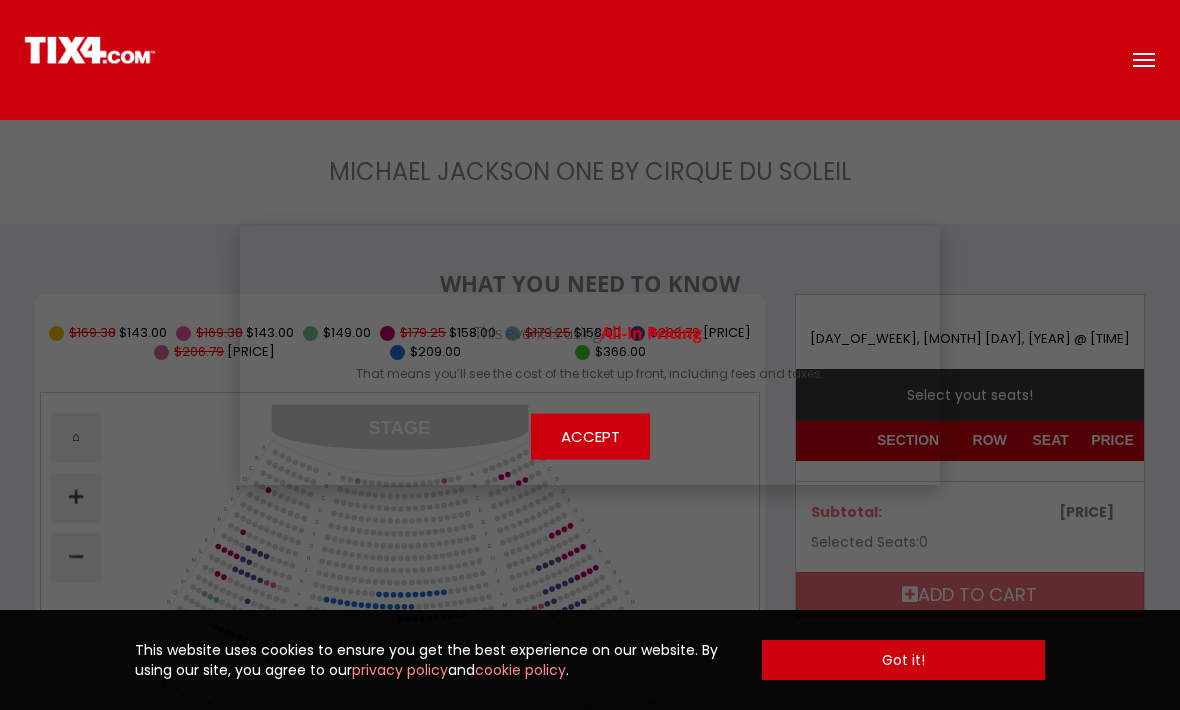 scroll, scrollTop: 0, scrollLeft: 0, axis: both 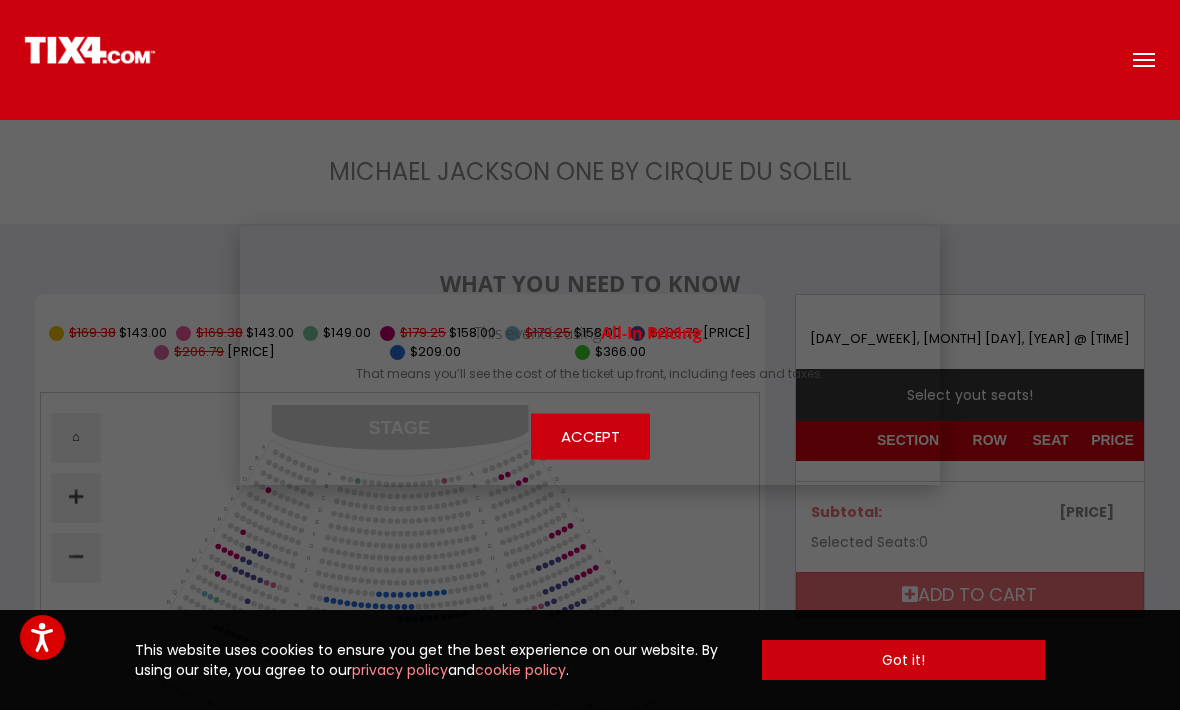 click on "Accept" at bounding box center (590, 436) 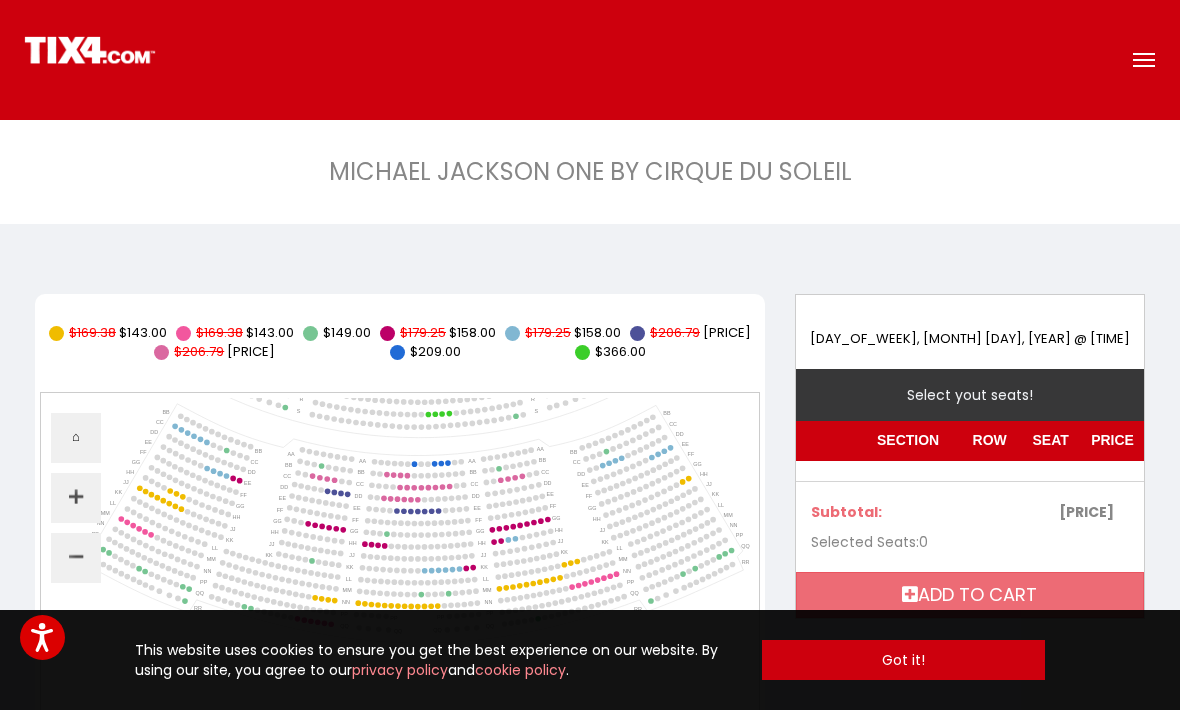 click at bounding box center (417, 523) 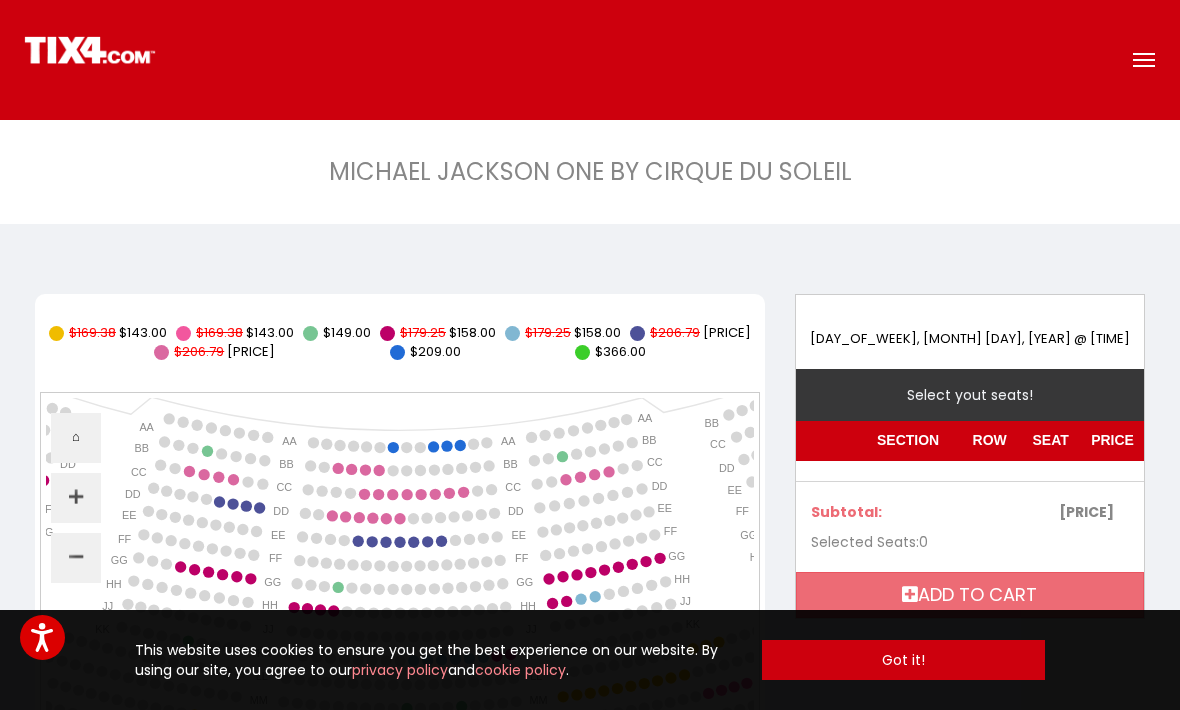 click at bounding box center (398, 565) 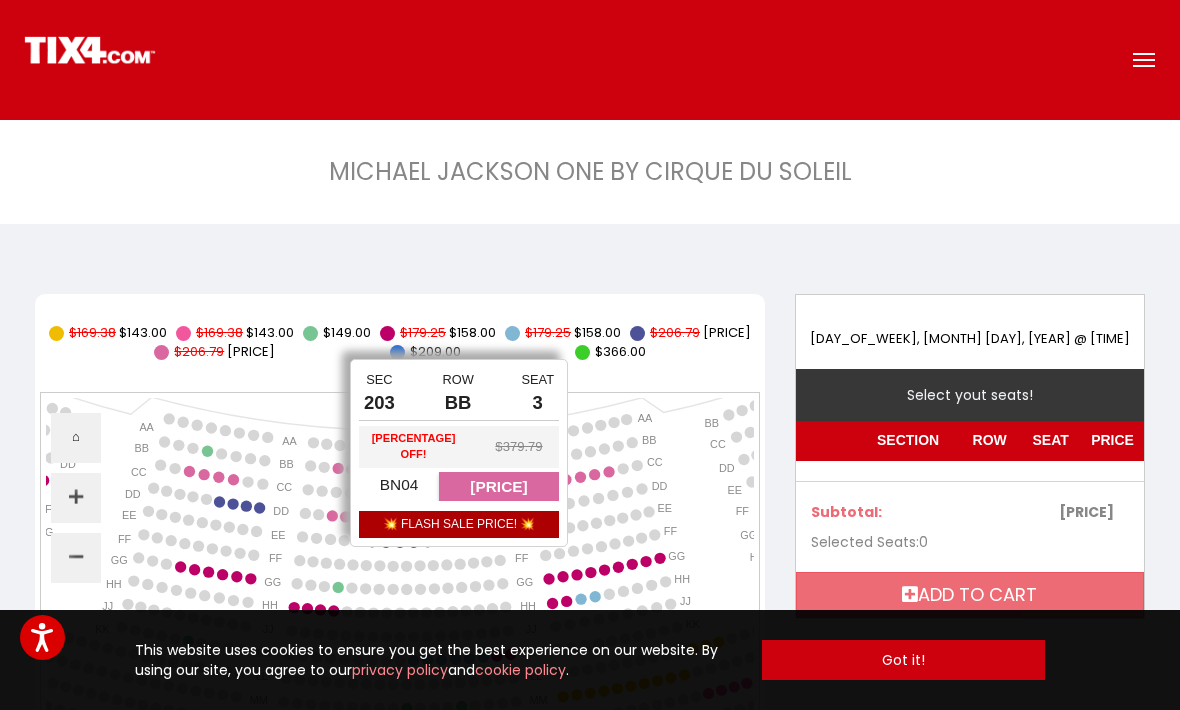 click at bounding box center [338, 467] 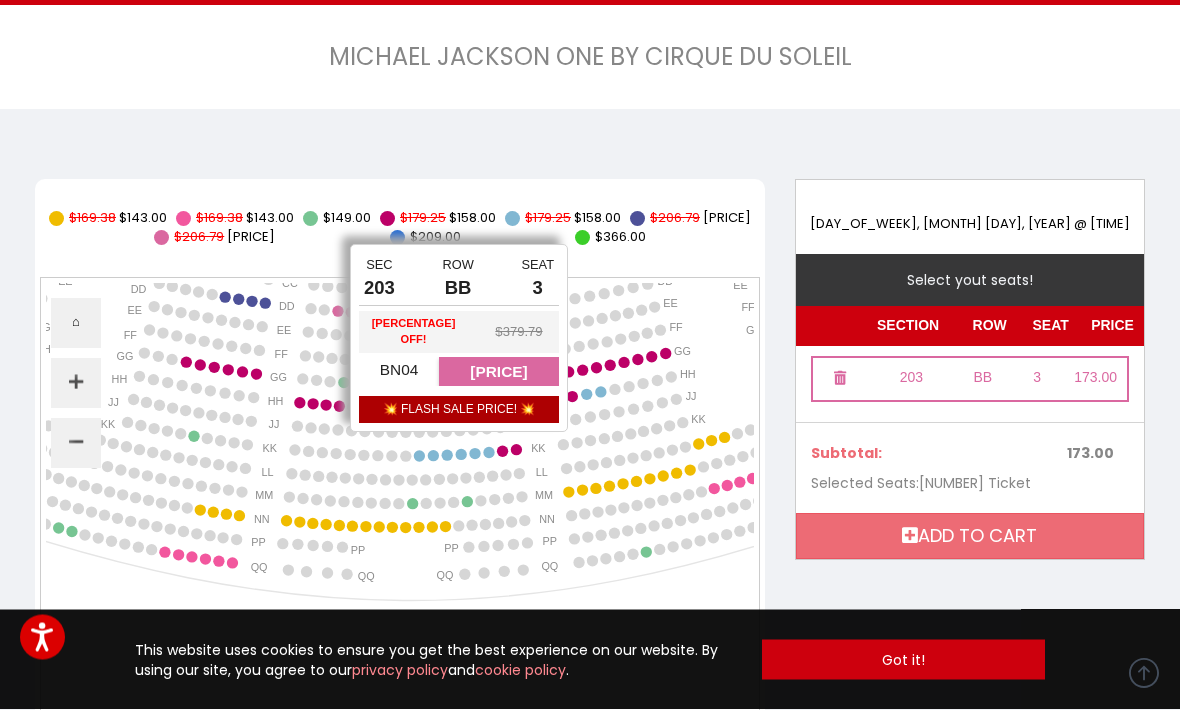 scroll, scrollTop: 128, scrollLeft: 0, axis: vertical 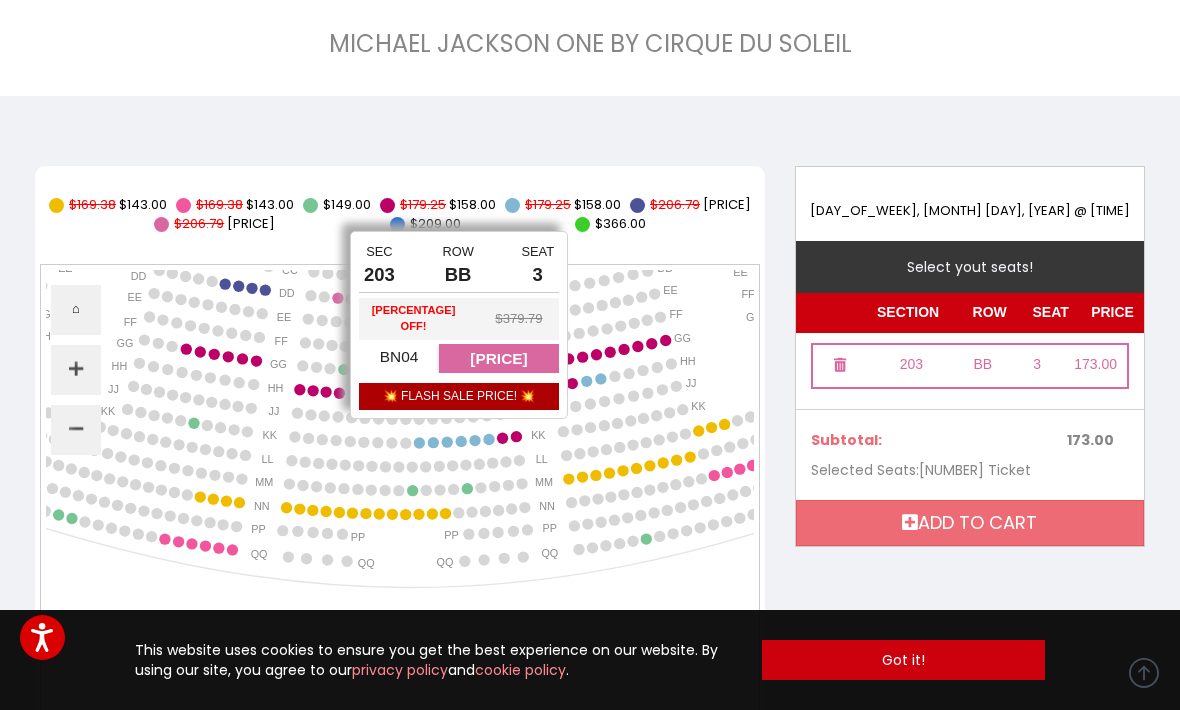 click on "A B C D E F G H J K L M N P Q R S A B C D E F G H J K L M N P Q R S A B C D E F G H J K L M N P Q R S A B C D E F G H J K L M N P Q R S AA BB CC DD EE FF GG HH JJ KK LL MM NN PP QQ AA BB CC DD EE FF GG HH JJ KK LL MM NN PP QQ BB CC DD EE FF GG HH JJ KK LL MM NN PP QQ RR BB CC DD EE FF GG HH JJ KK LL MM NN PP QQ RR QQ QQ AA BB CC DD EE FF GG HH JJ KK RR LL MM NN PP QQ BB CC DD EE FF GG HH JJ KK AA BB CC DD EE FF GG HH JJ KK BB CC DD EE FF GG HH JJ KK LL MM NN PP QQ RR PP PP STAGE" at bounding box center (400, 518) 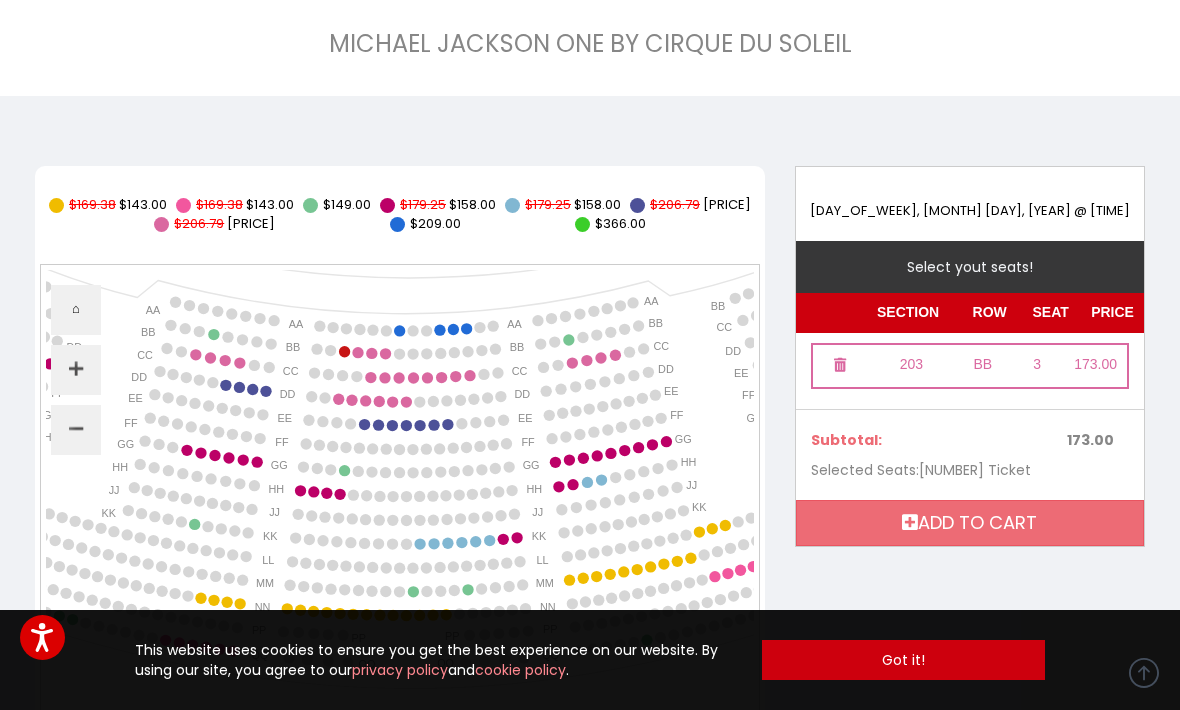 click at bounding box center [405, 449] 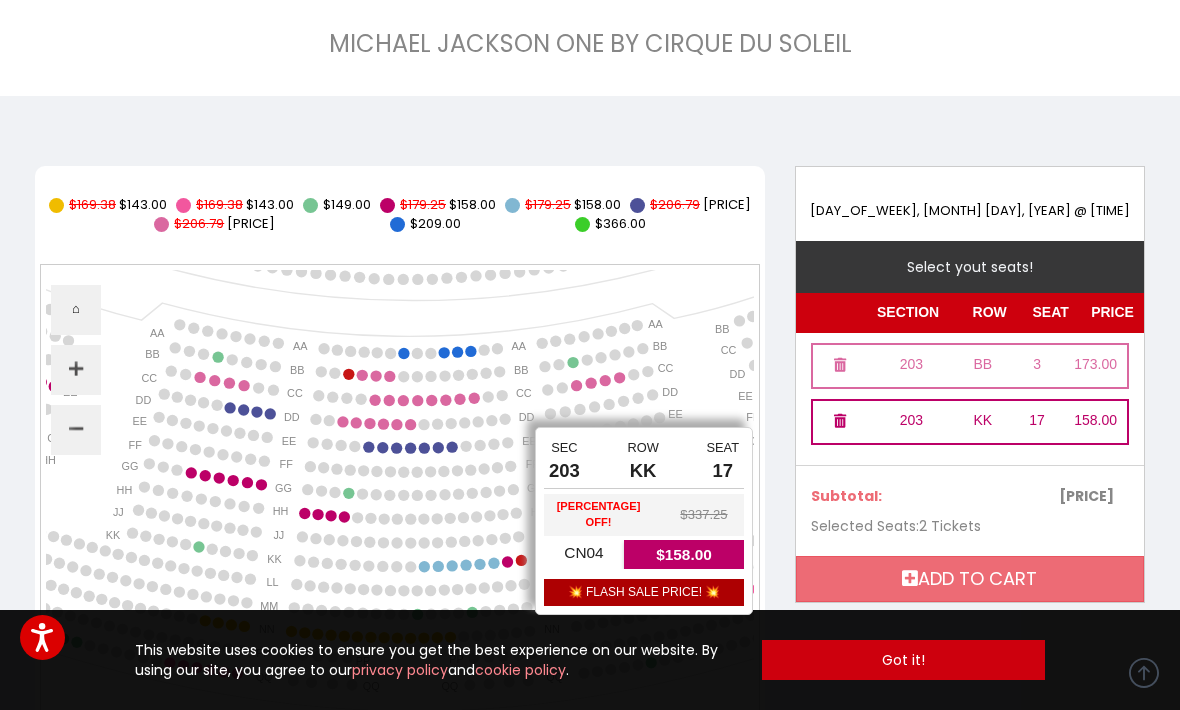 click at bounding box center [409, 471] 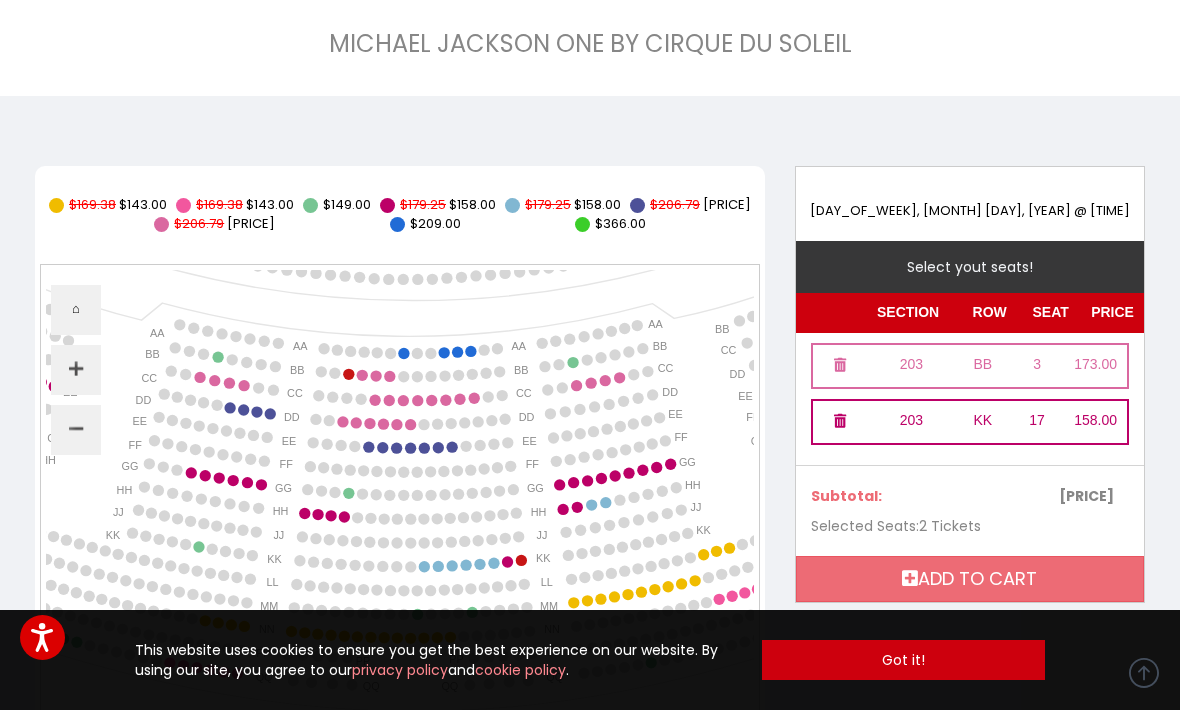 click at bounding box center (343, 421) 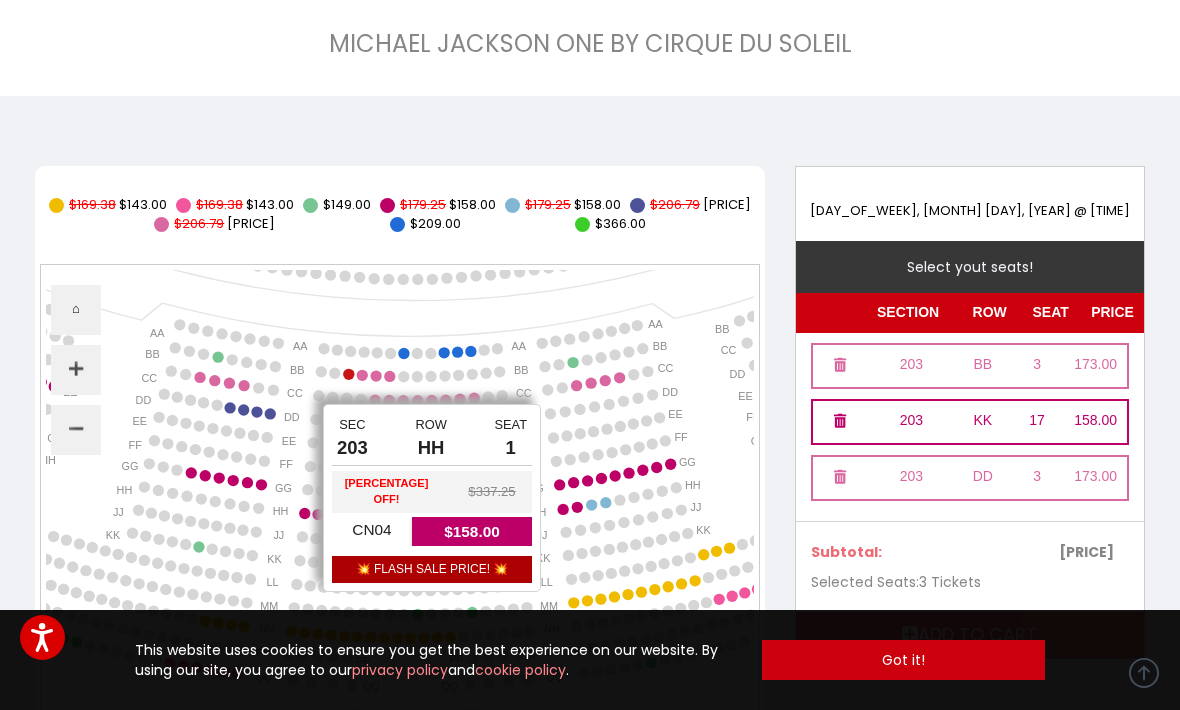 click at bounding box center (304, 513) 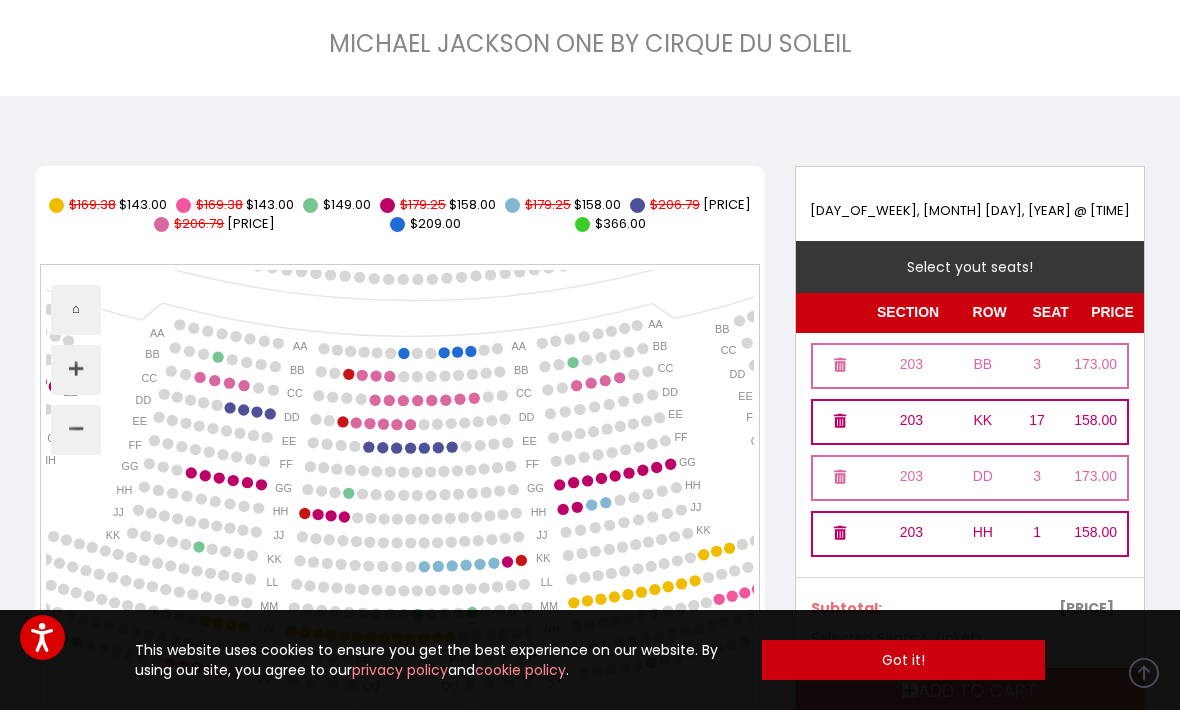 click at bounding box center (409, 471) 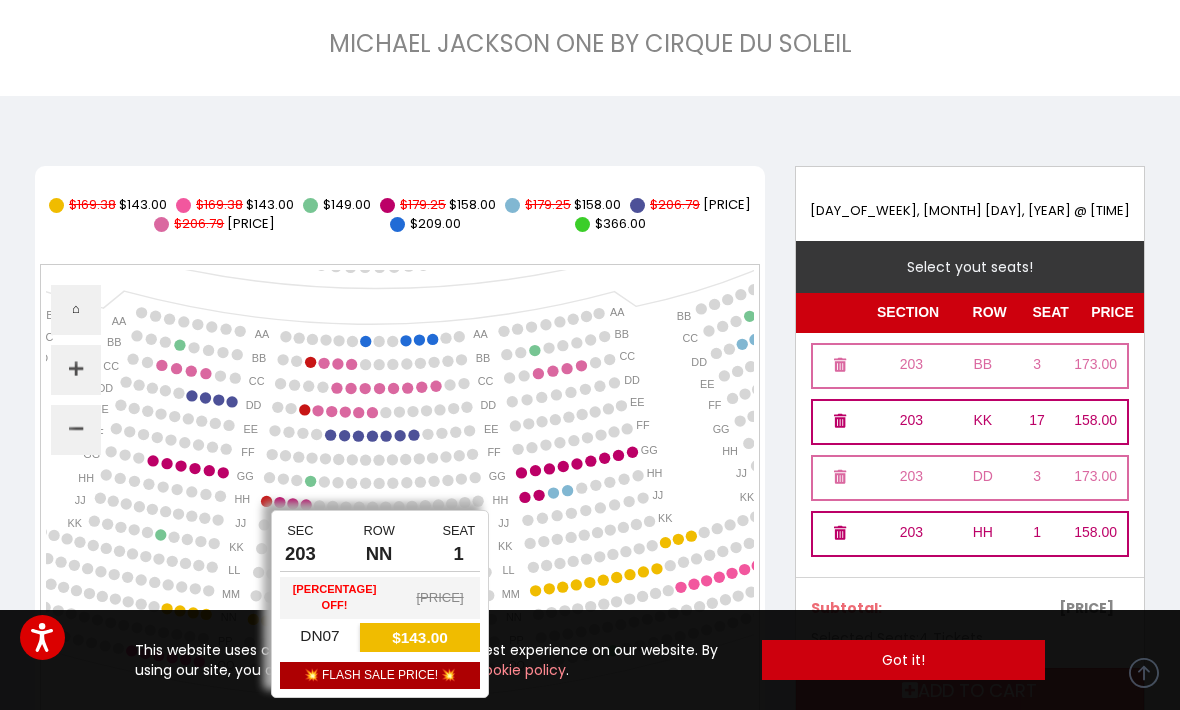 click at bounding box center (253, 619) 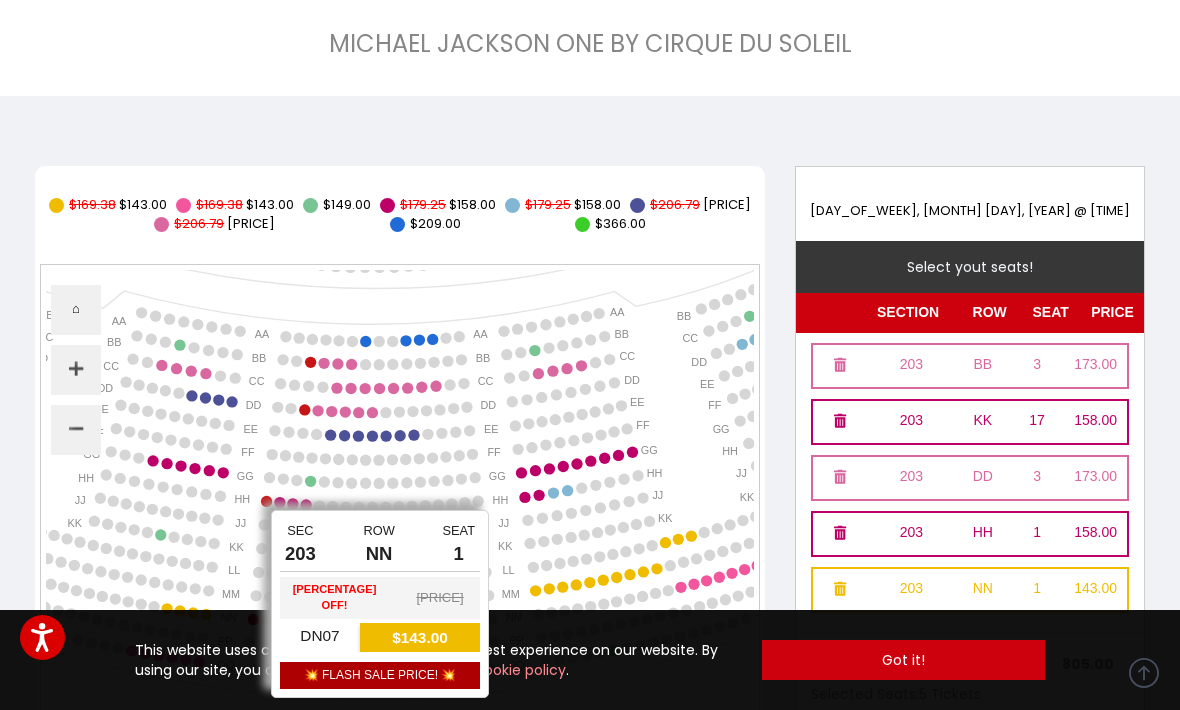 click at bounding box center (371, 459) 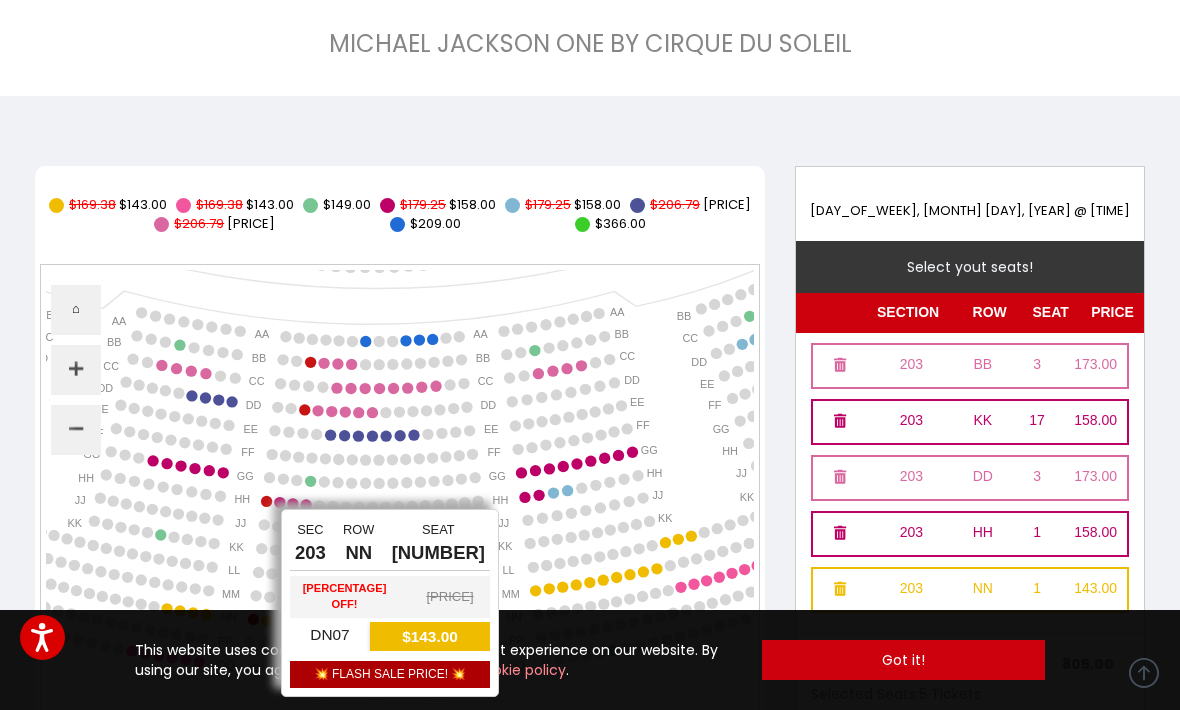 click at bounding box center (266, 620) 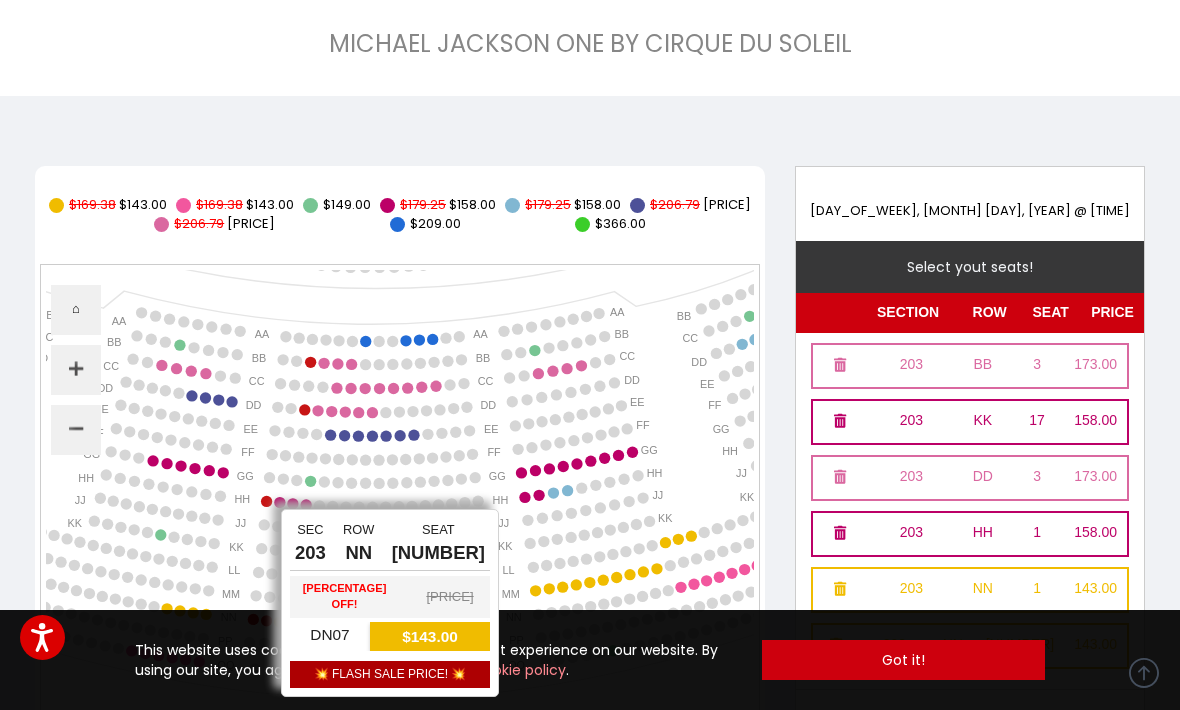 click on "Got it!" at bounding box center [903, 660] 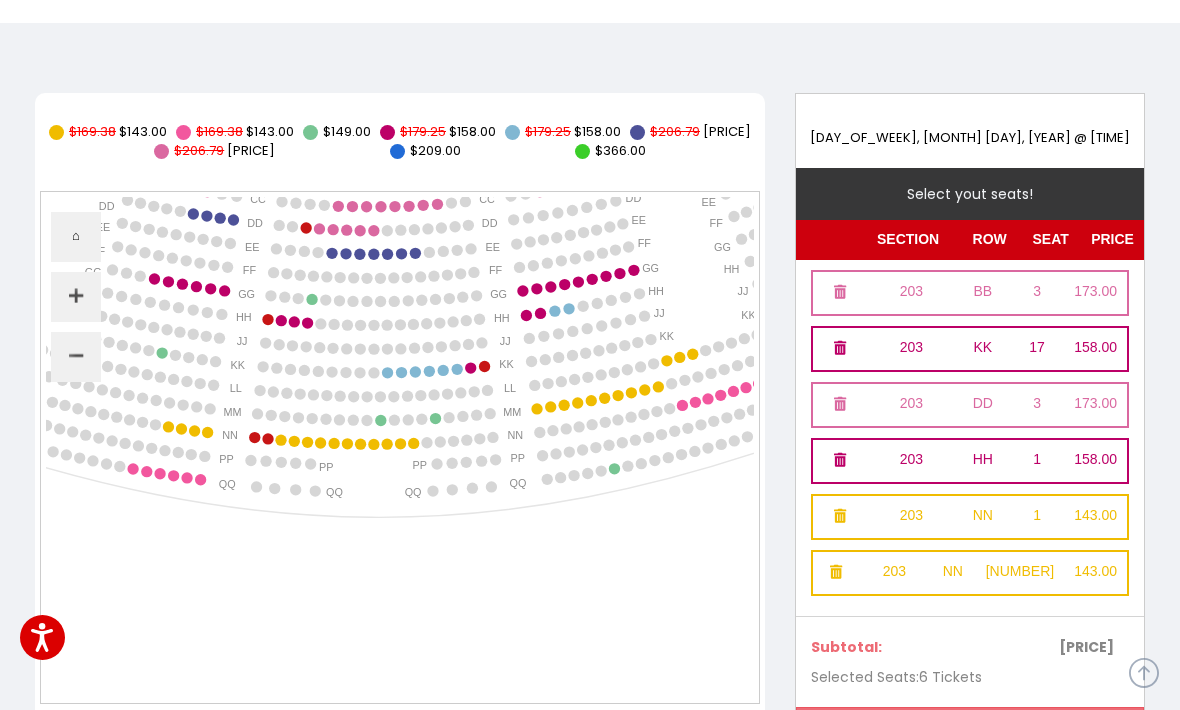 scroll, scrollTop: 196, scrollLeft: 0, axis: vertical 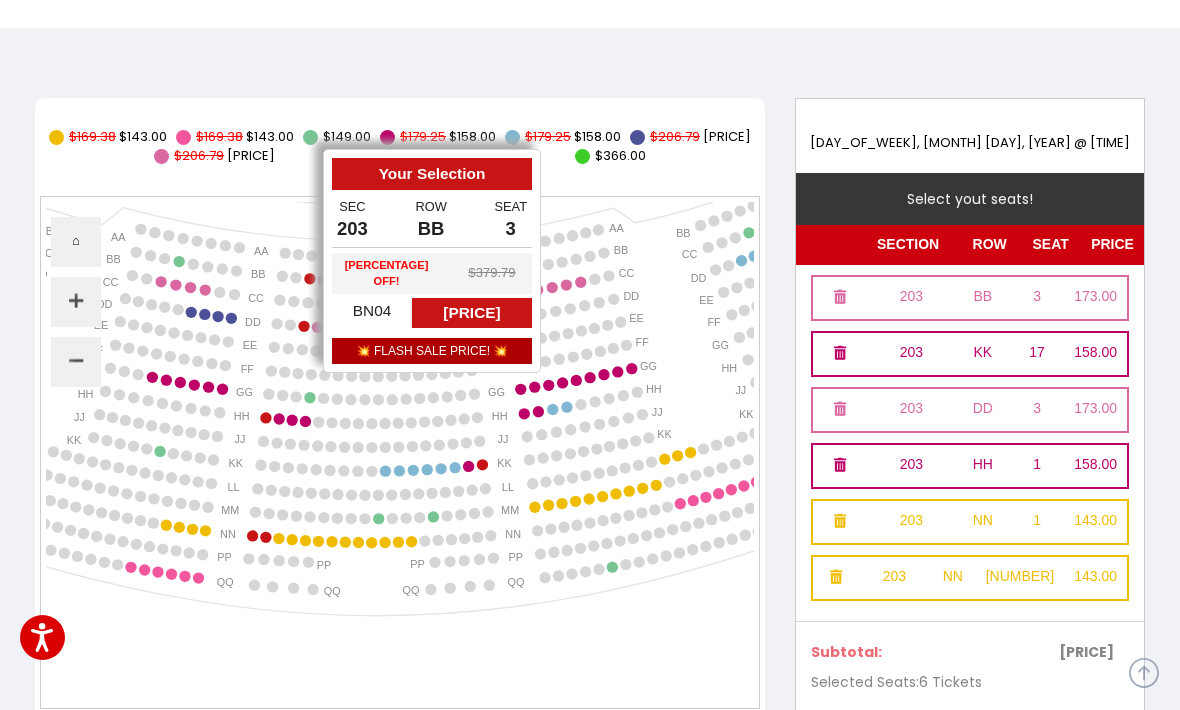 click at bounding box center [310, 278] 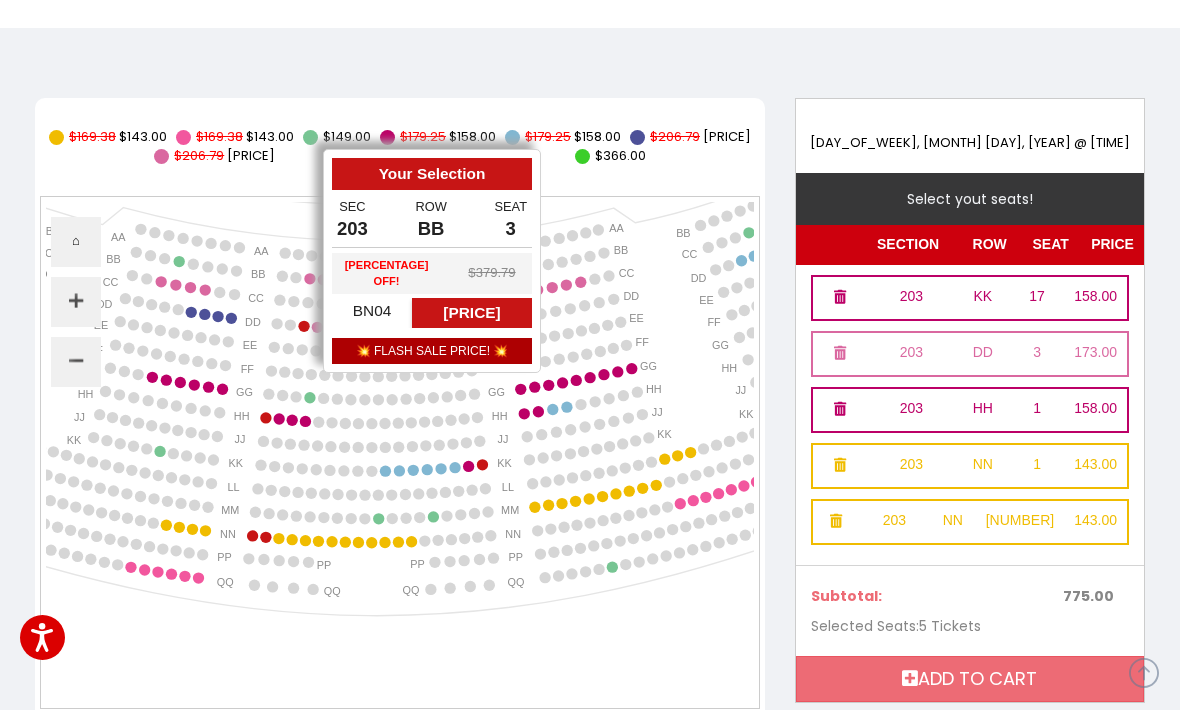 click at bounding box center [304, 325] 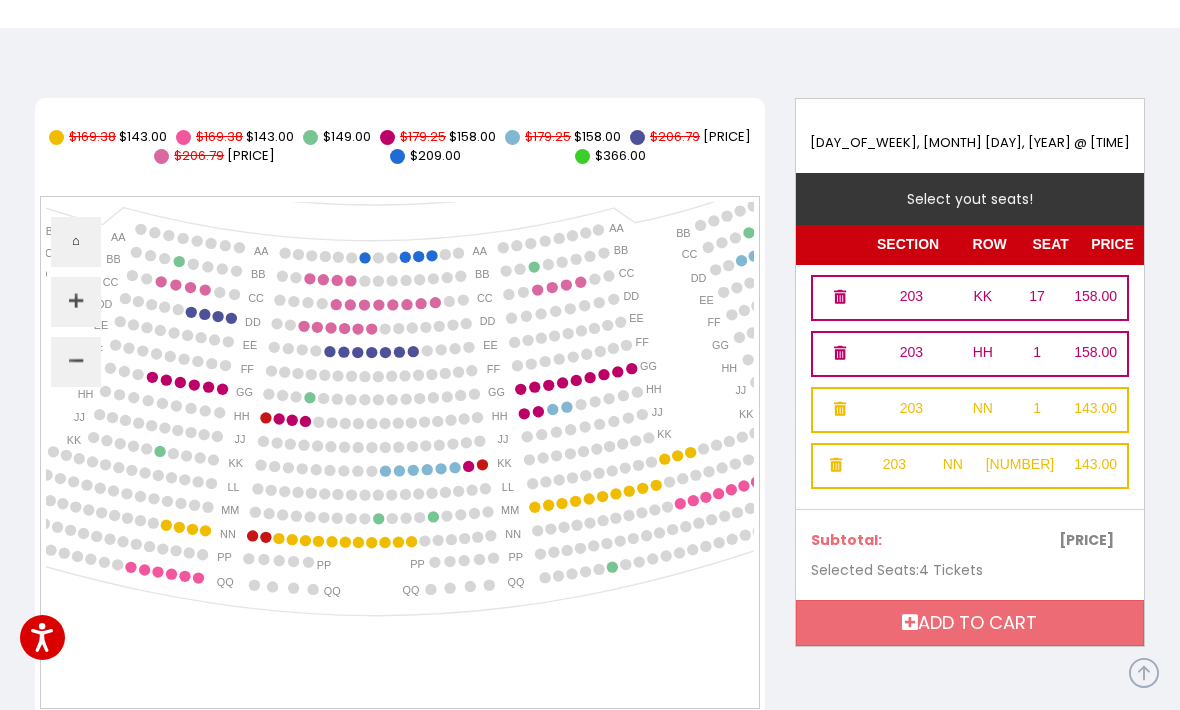 click on "A B C D E F G H J K L M N P Q R S A B C D E F G H J K L M N P Q R S A B C D E F G H J K L M N P Q R S A B C D E F G H J K L M N P Q R S AA BB CC DD EE FF GG HH JJ KK LL MM NN PP QQ AA BB CC DD EE FF GG HH JJ KK LL MM NN PP QQ BB CC DD EE FF GG HH JJ KK LL MM NN PP QQ RR BB CC DD EE FF GG HH JJ KK LL MM NN PP QQ RR QQ QQ AA BB CC DD EE FF GG HH JJ KK RR LL MM NN PP QQ BB CC DD EE FF GG HH JJ KK AA BB CC DD EE FF GG HH JJ KK BB CC DD EE FF GG HH JJ KK LL MM NN PP QQ RR PP PP STAGE" at bounding box center [400, 450] 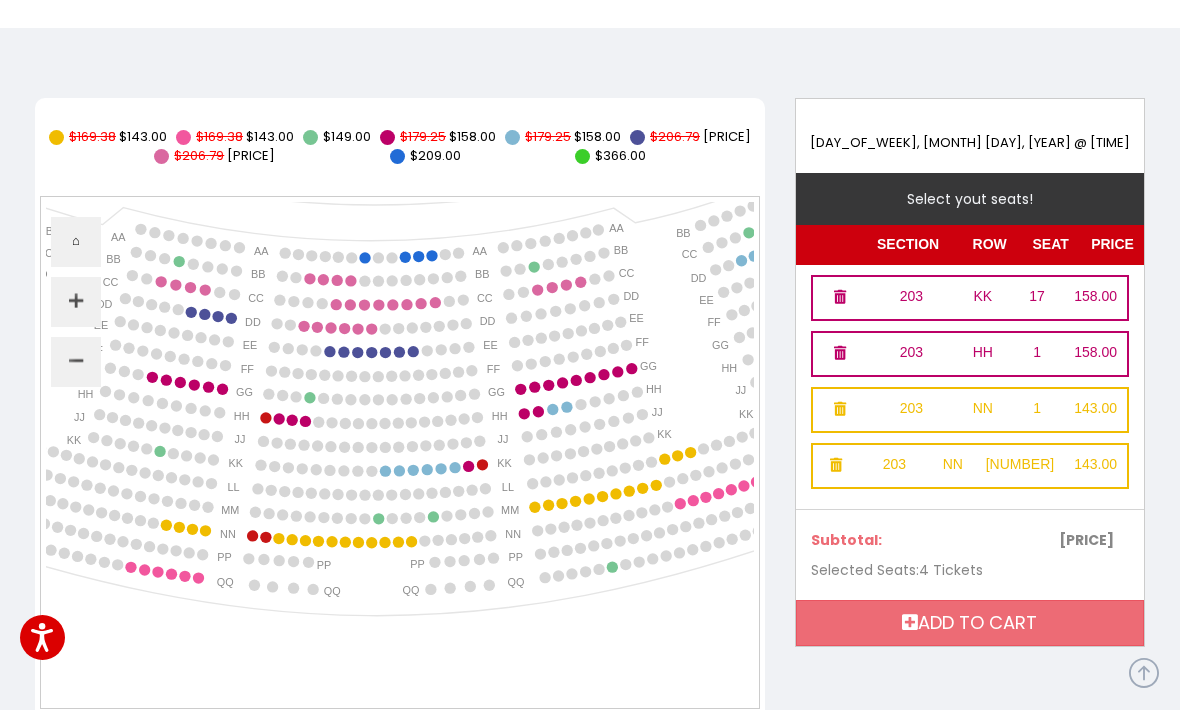 click at bounding box center [370, 376] 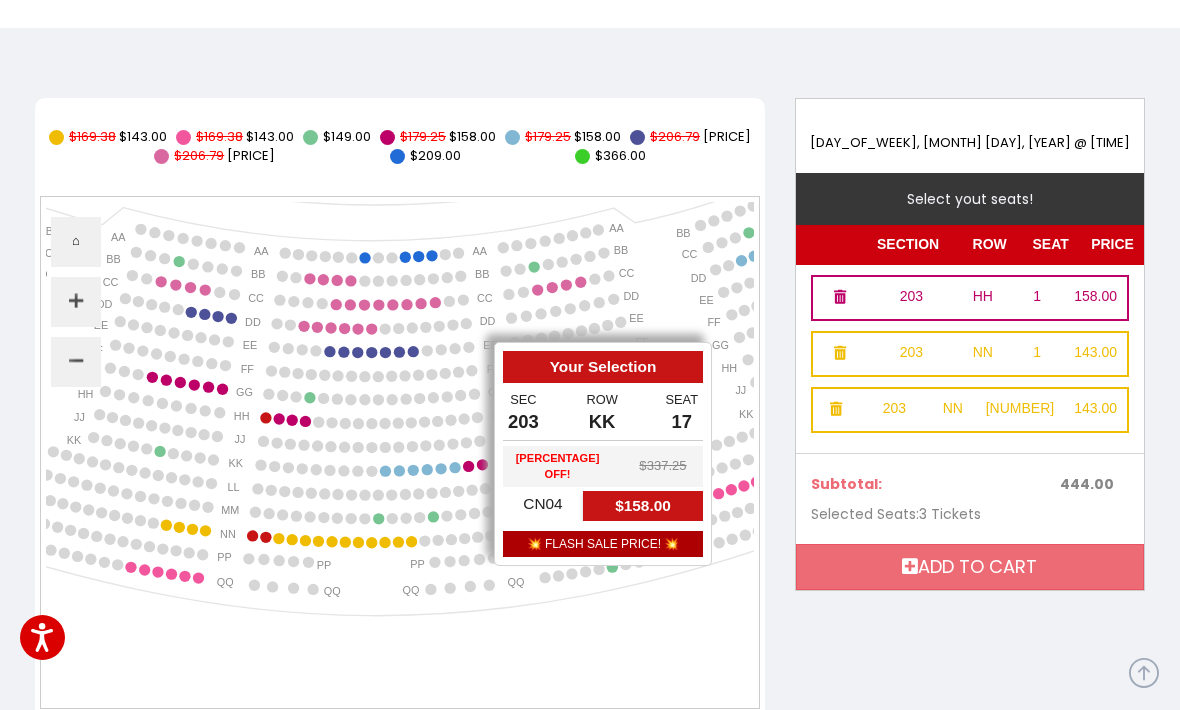 click on "A B C D E F G H J K L M N P Q R S A B C D E F G H J K L M N P Q R S A B C D E F G H J K L M N P Q R S A B C D E F G H J K L M N P Q R S AA BB CC DD EE FF GG HH JJ KK LL MM NN PP QQ AA BB CC DD EE FF GG HH JJ KK LL MM NN PP QQ BB CC DD EE FF GG HH JJ KK LL MM NN PP QQ RR BB CC DD EE FF GG HH JJ KK LL MM NN PP QQ RR QQ QQ AA BB CC DD EE FF GG HH JJ KK RR LL MM NN PP QQ BB CC DD EE FF GG HH JJ KK AA BB CC DD EE FF GG HH JJ KK BB CC DD EE FF GG HH JJ KK LL MM NN PP QQ RR PP PP STAGE" at bounding box center (400, 450) 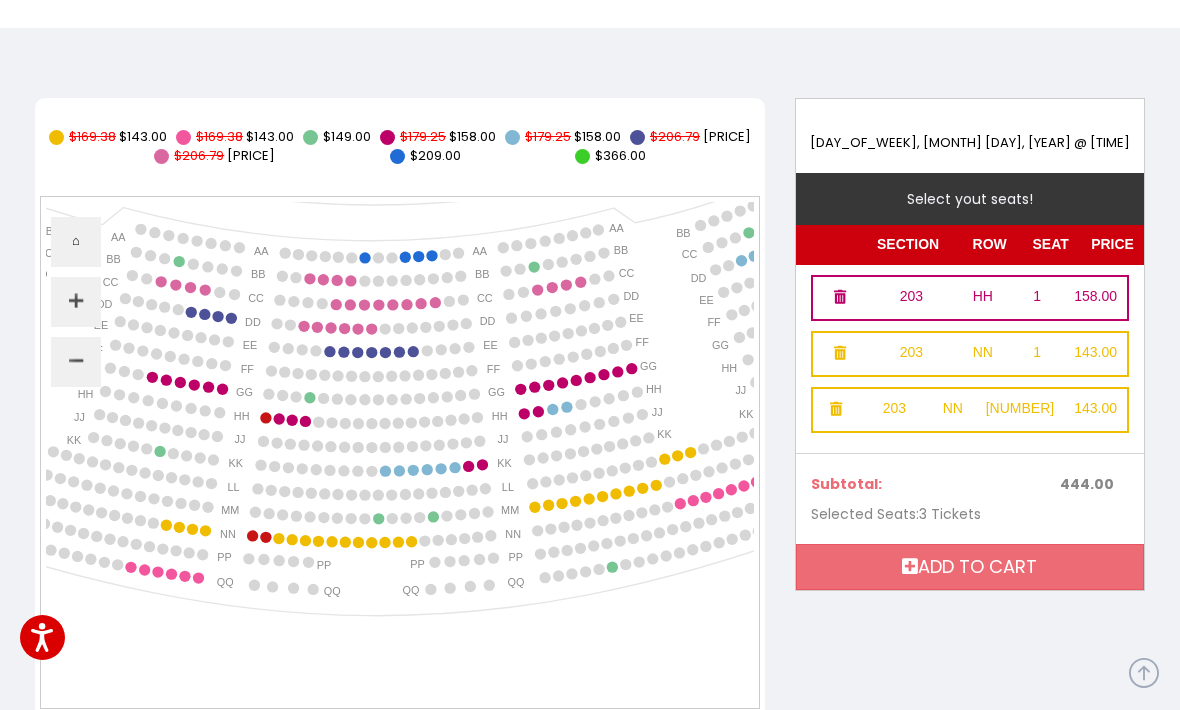 click at bounding box center [370, 376] 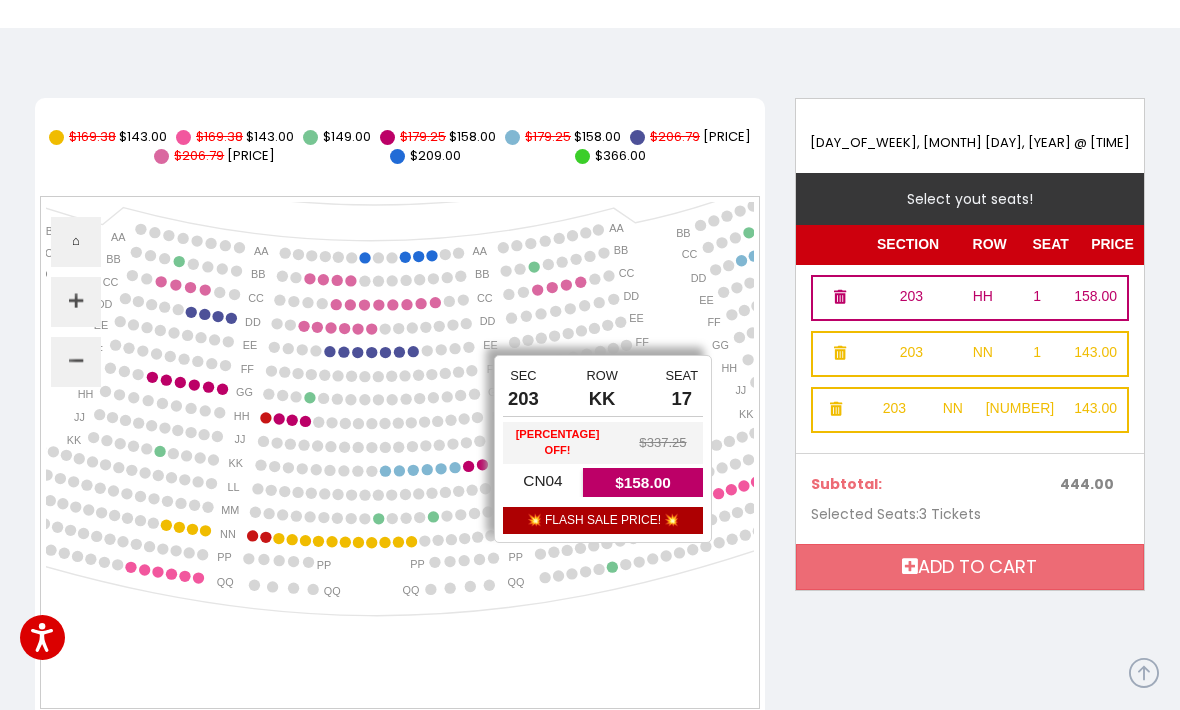 click at bounding box center [482, 464] 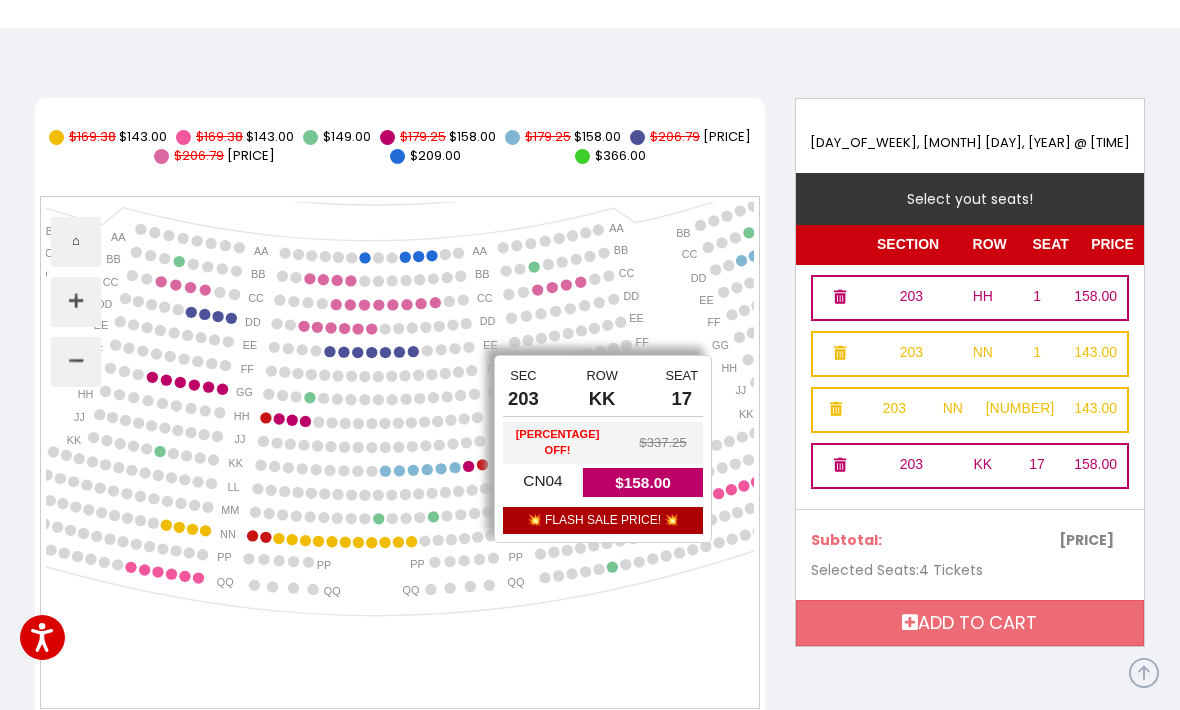 click on "A B C D E F G H J K L M N P Q R S A B C D E F G H J K L M N P Q R S A B C D E F G H J K L M N P Q R S A B C D E F G H J K L M N P Q R S AA BB CC DD EE FF GG HH JJ KK LL MM NN PP QQ AA BB CC DD EE FF GG HH JJ KK LL MM NN PP QQ BB CC DD EE FF GG HH JJ KK LL MM NN PP QQ RR BB CC DD EE FF GG HH JJ KK LL MM NN PP QQ RR QQ QQ AA BB CC DD EE FF GG HH JJ KK RR LL MM NN PP QQ BB CC DD EE FF GG HH JJ KK AA BB CC DD EE FF GG HH JJ KK BB CC DD EE FF GG HH JJ KK LL MM NN PP QQ RR PP PP STAGE" at bounding box center [400, 450] 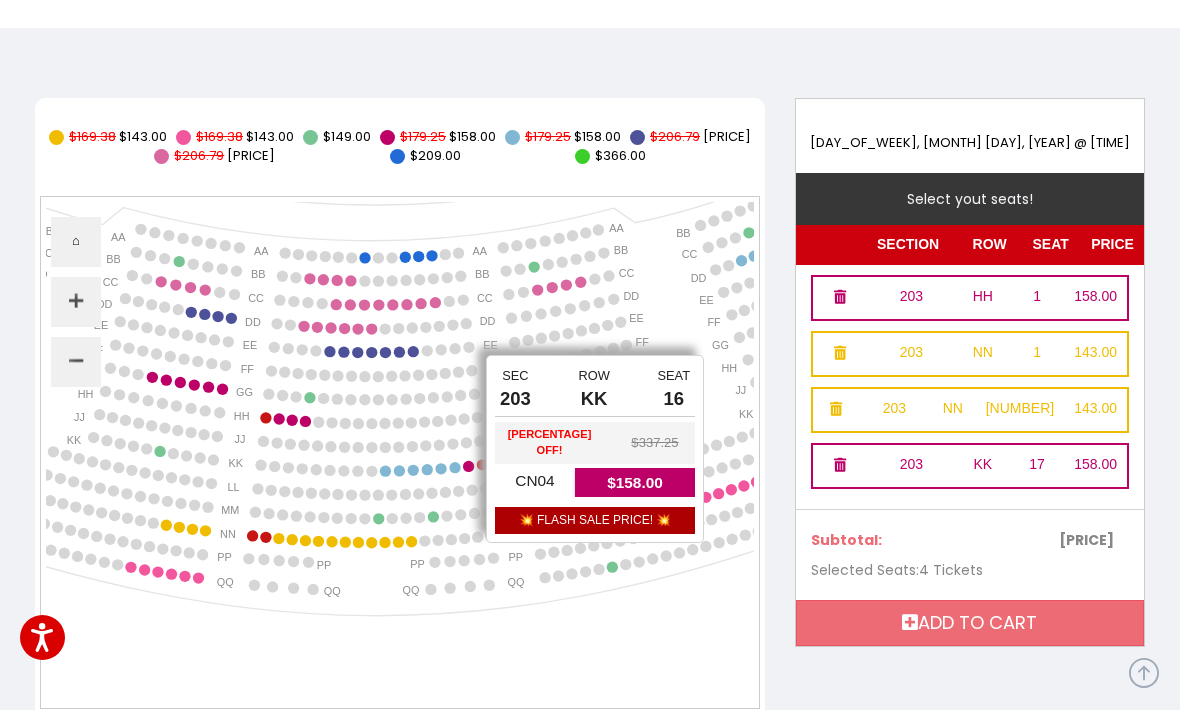 click at bounding box center (468, 466) 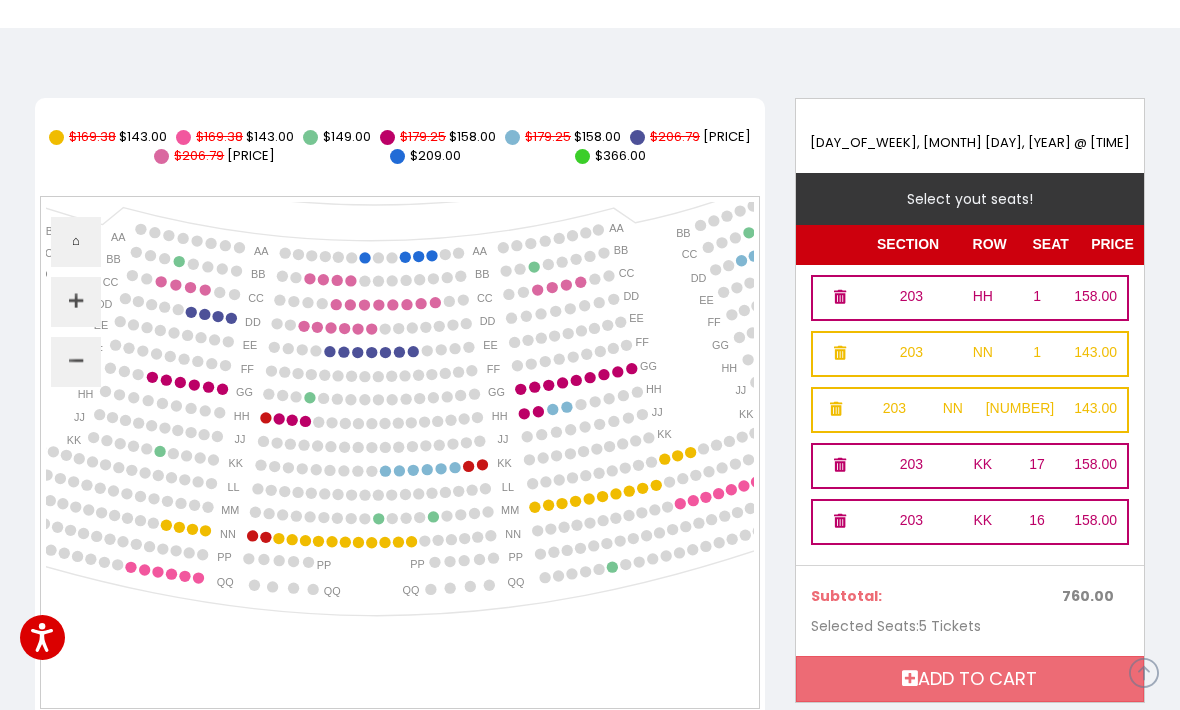 click on "A B C D E F G H J K L M N P Q R S A B C D E F G H J K L M N P Q R S A B C D E F G H J K L M N P Q R S A B C D E F G H J K L M N P Q R S AA BB CC DD EE FF GG HH JJ KK LL MM NN PP QQ AA BB CC DD EE FF GG HH JJ KK LL MM NN PP QQ BB CC DD EE FF GG HH JJ KK LL MM NN PP QQ RR BB CC DD EE FF GG HH JJ KK LL MM NN PP QQ RR QQ QQ AA BB CC DD EE FF GG HH JJ KK RR LL MM NN PP QQ BB CC DD EE FF GG HH JJ KK AA BB CC DD EE FF GG HH JJ KK BB CC DD EE FF GG HH JJ KK LL MM NN PP QQ RR PP PP STAGE" at bounding box center (400, 450) 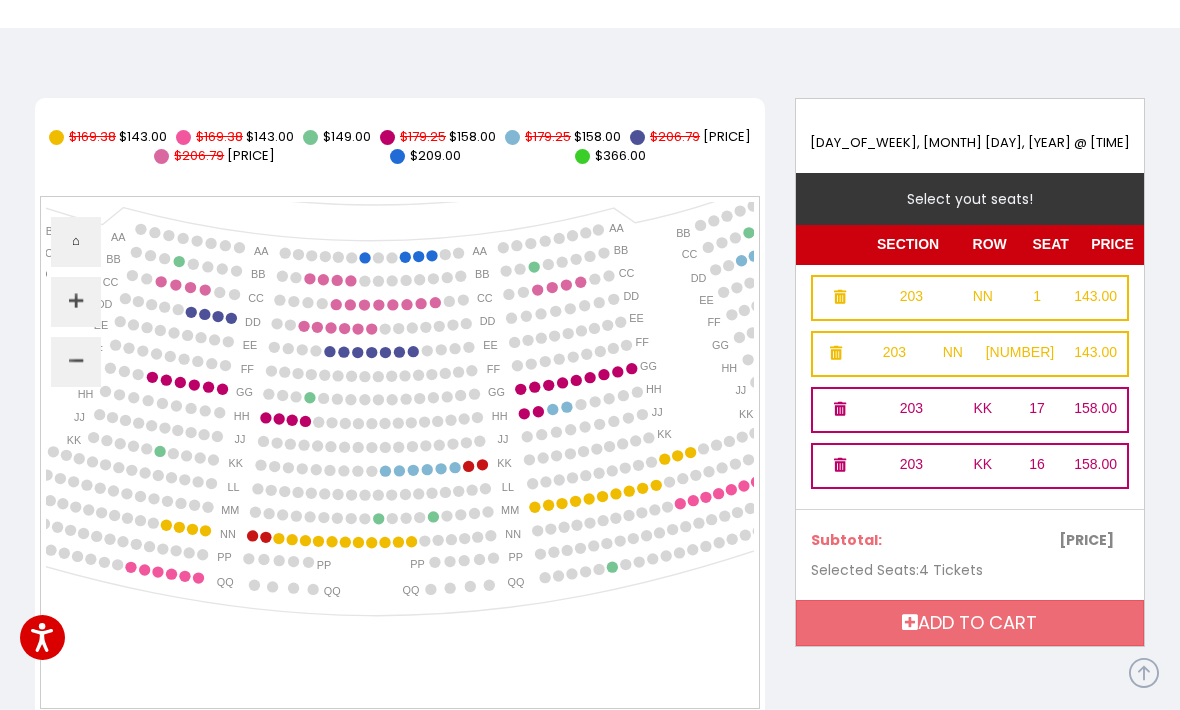 click at bounding box center [840, 298] 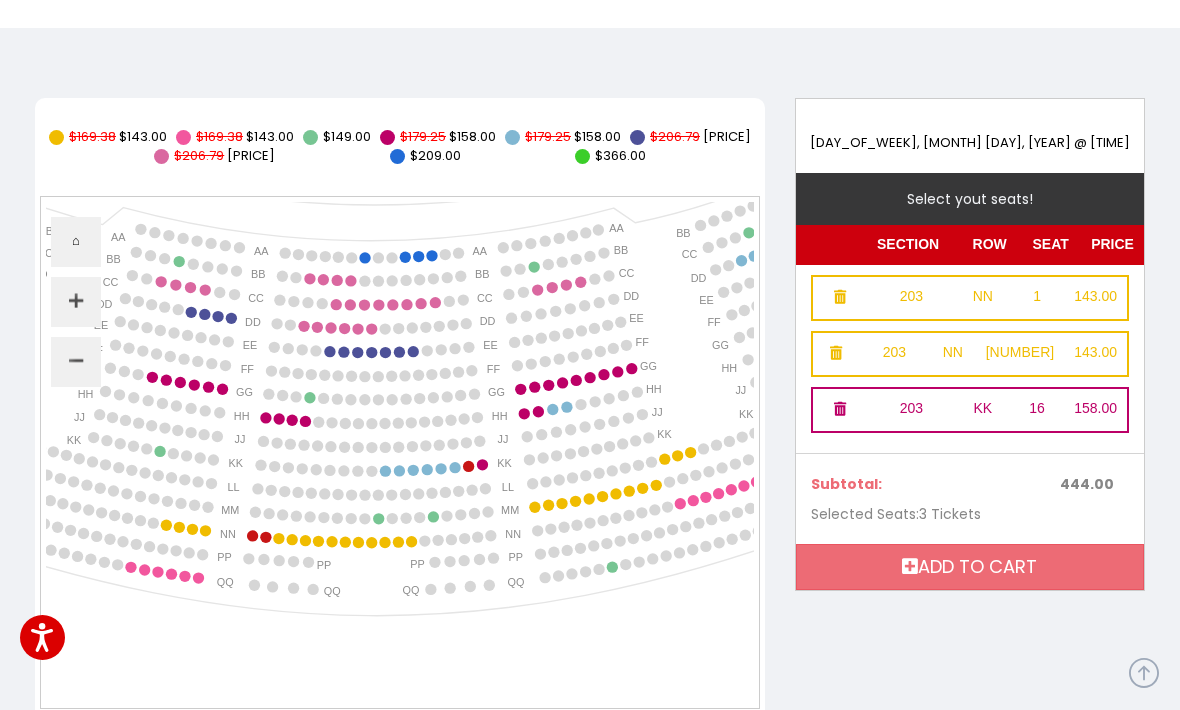 click at bounding box center (840, 297) 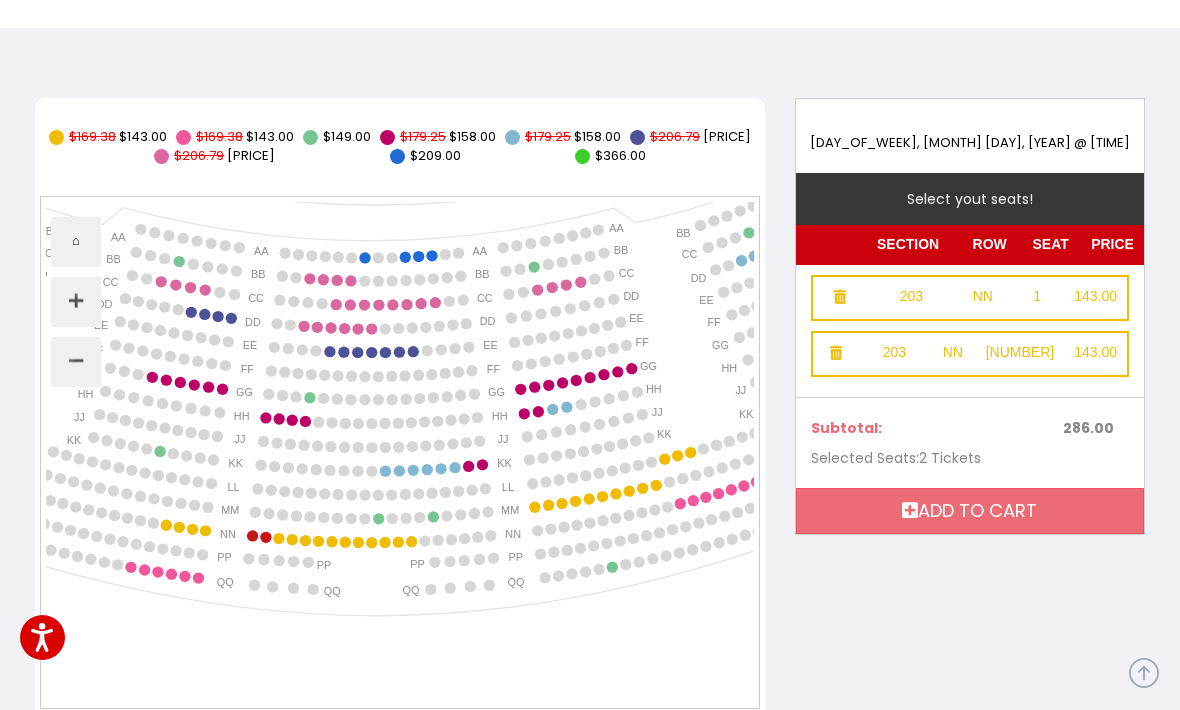 click on "Add to cart" at bounding box center (970, 511) 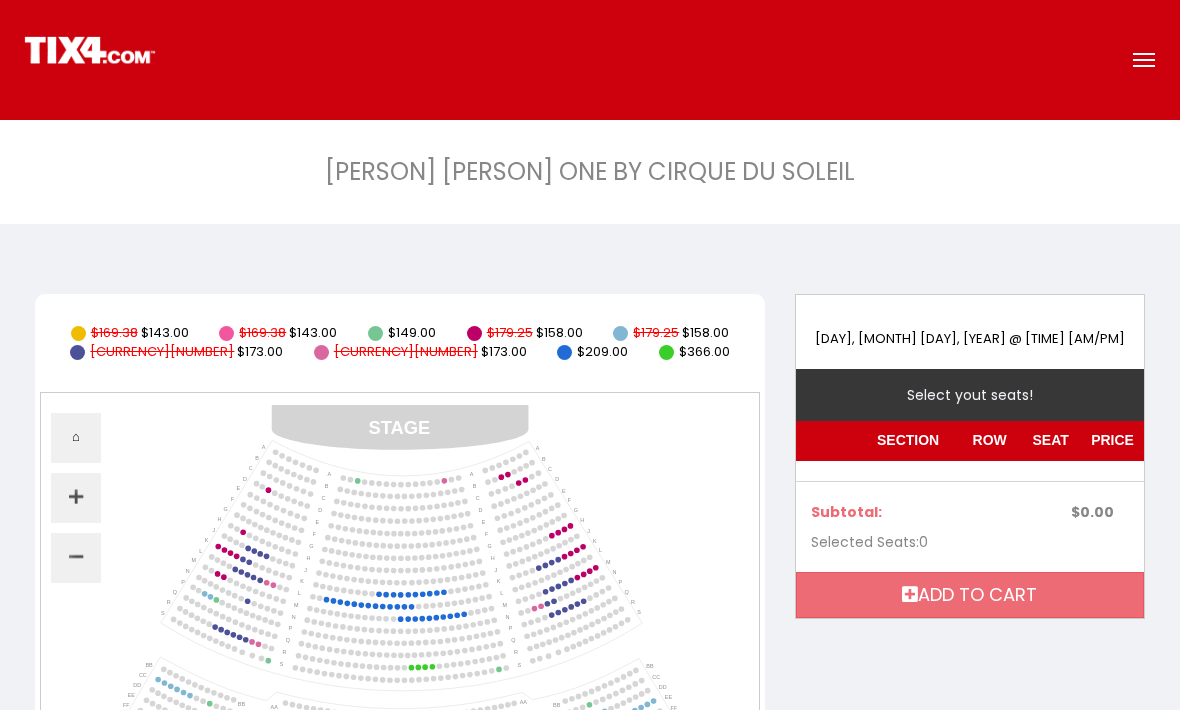 scroll, scrollTop: 0, scrollLeft: 0, axis: both 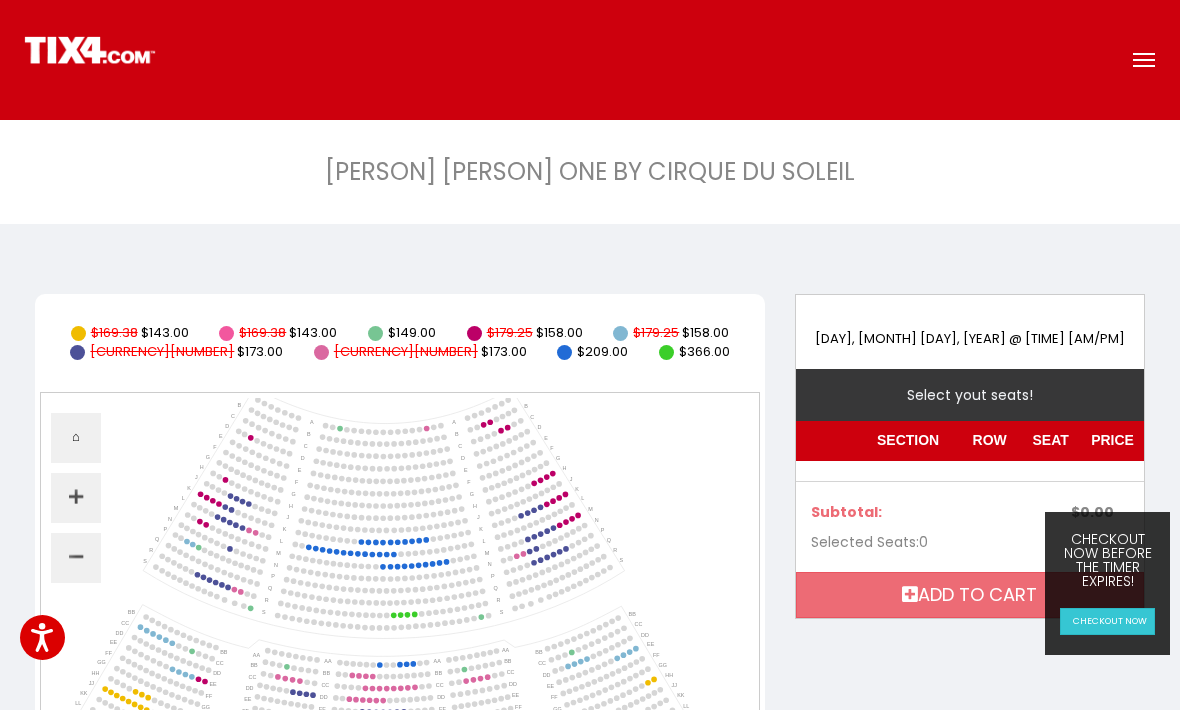 click on "$169.38
$143.00
A B" at bounding box center (590, 609) 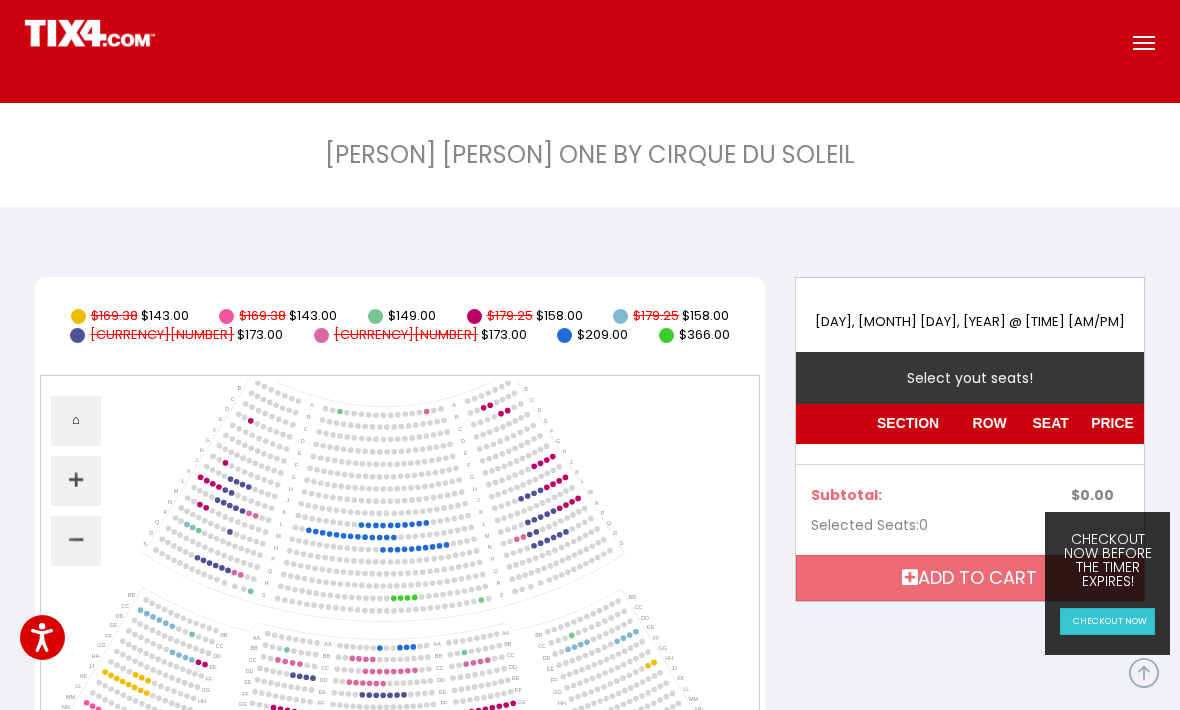 scroll, scrollTop: 0, scrollLeft: 0, axis: both 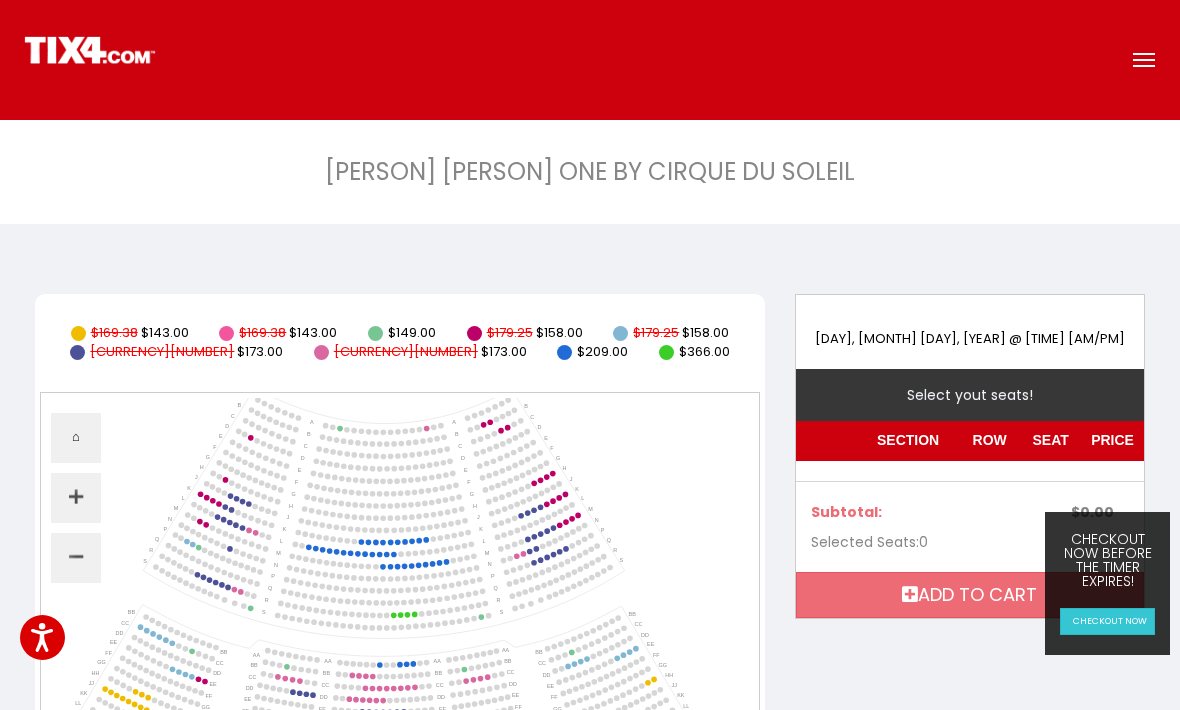 click on "checkout now" at bounding box center [1107, 621] 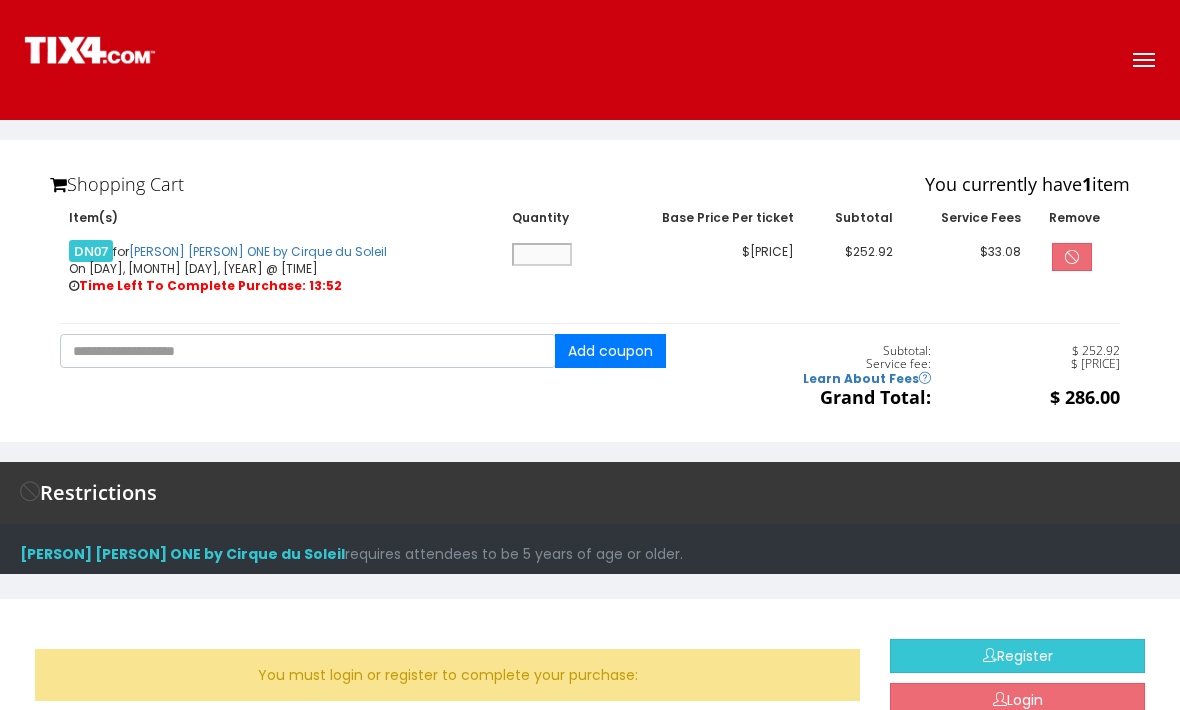 scroll, scrollTop: 0, scrollLeft: 0, axis: both 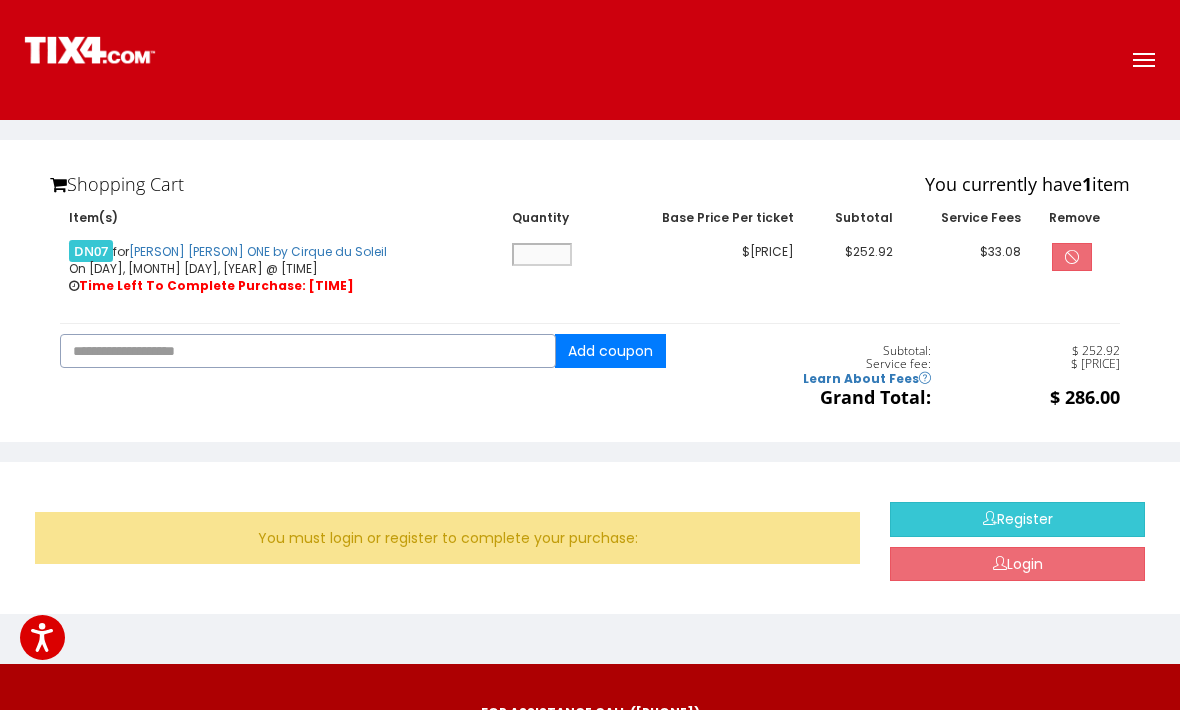 click at bounding box center (308, 351) 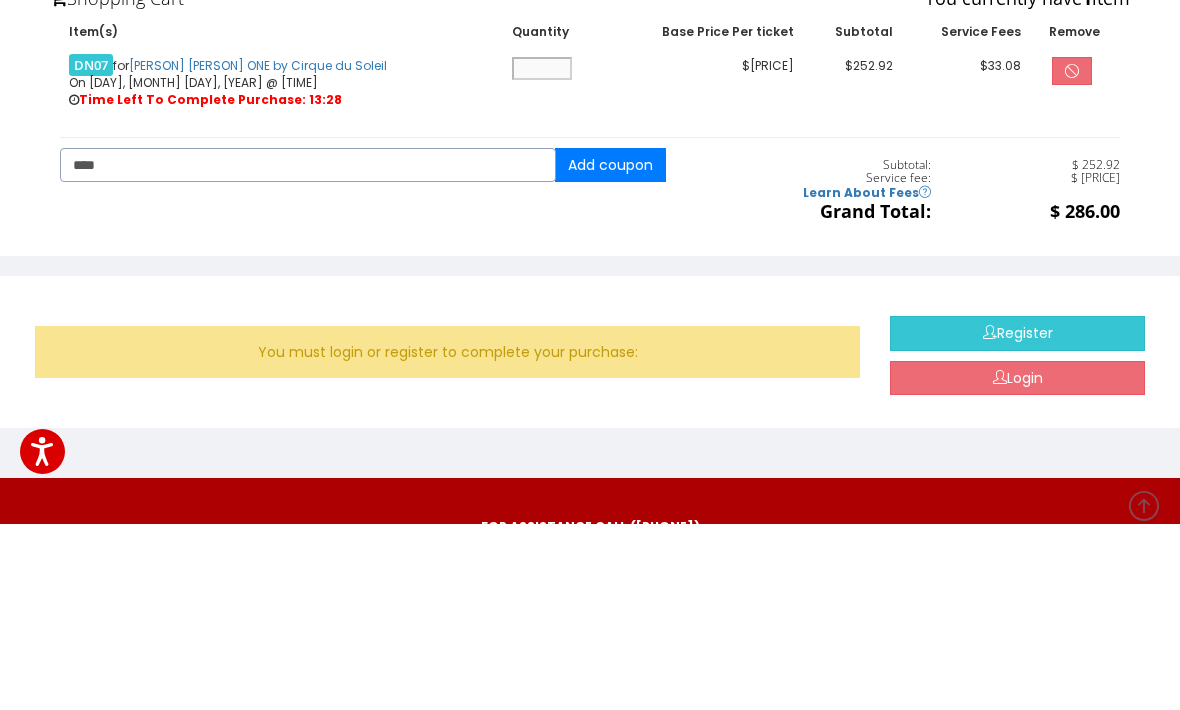 type on "****" 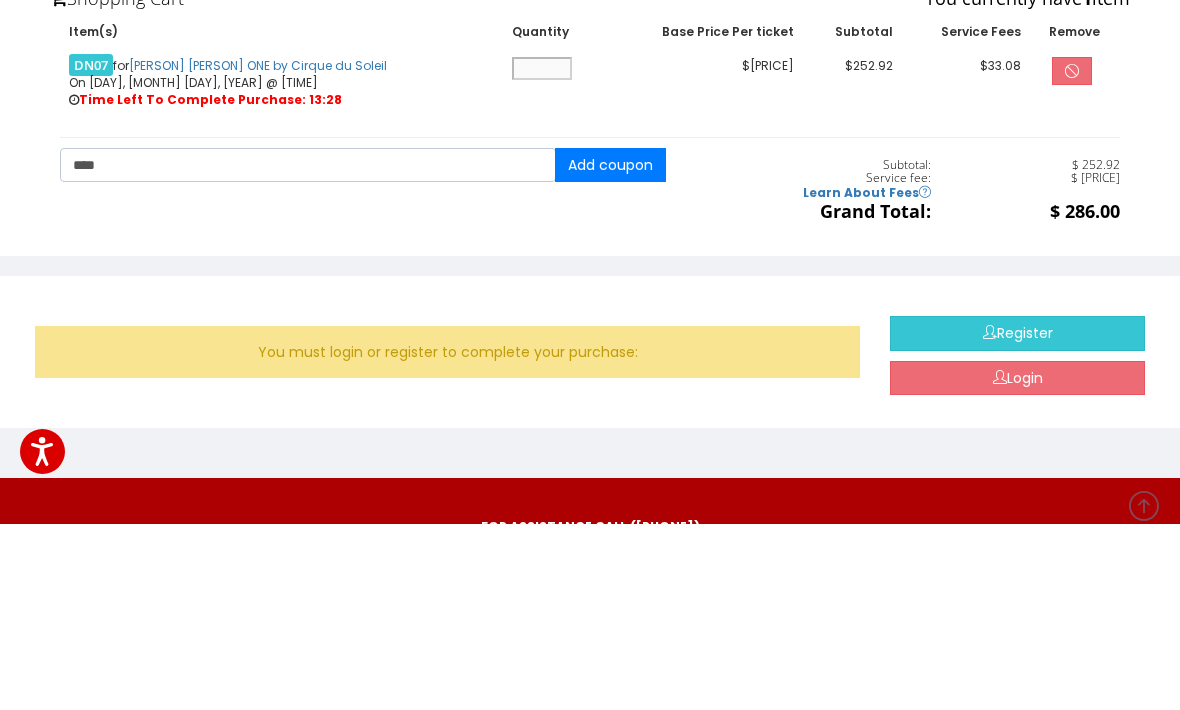click on "Add coupon" at bounding box center (610, 351) 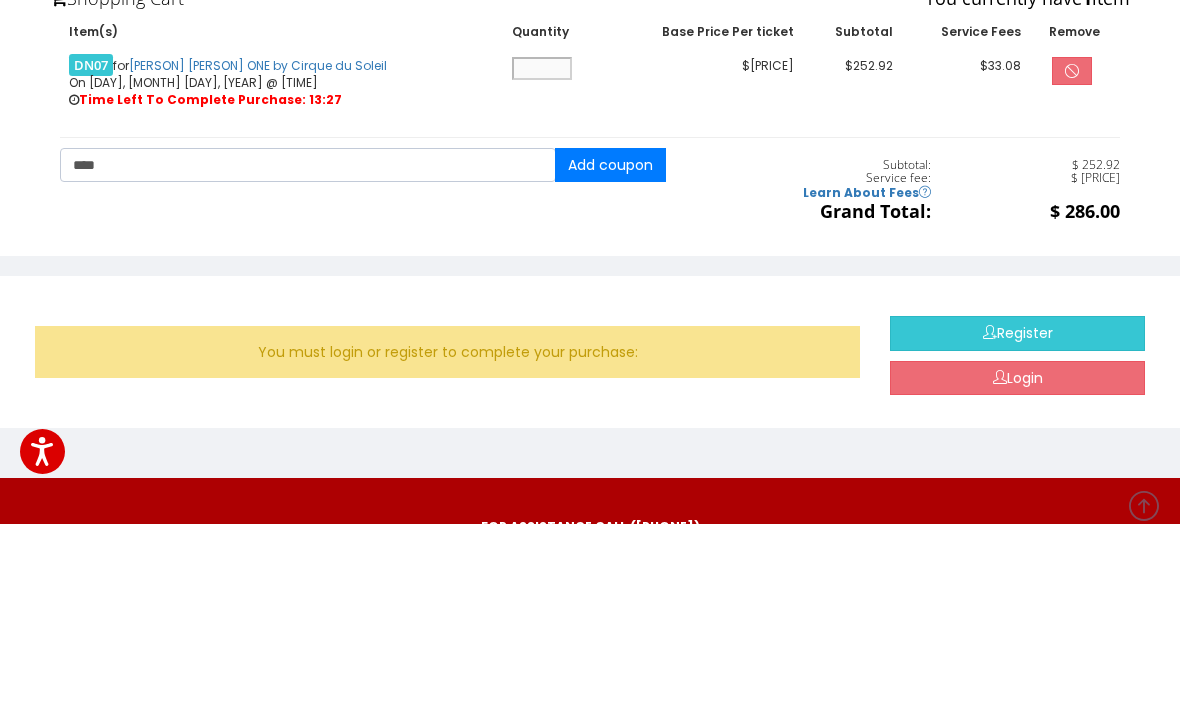 scroll, scrollTop: 186, scrollLeft: 0, axis: vertical 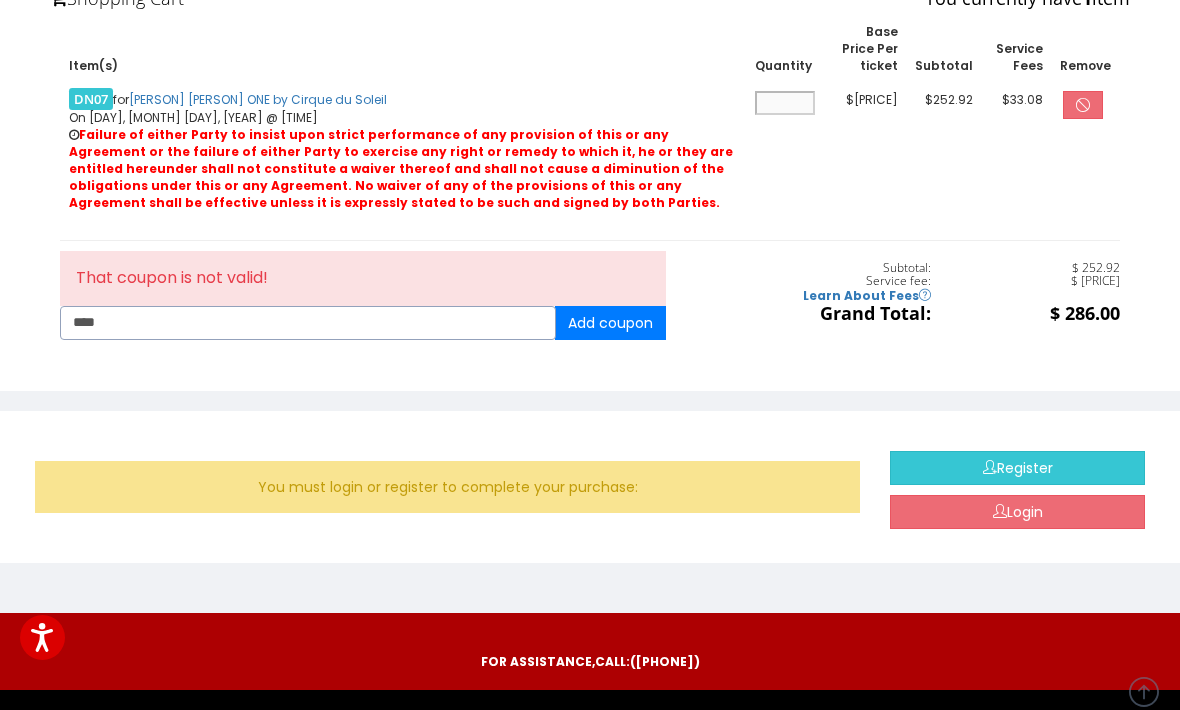 click on "****" at bounding box center [308, 323] 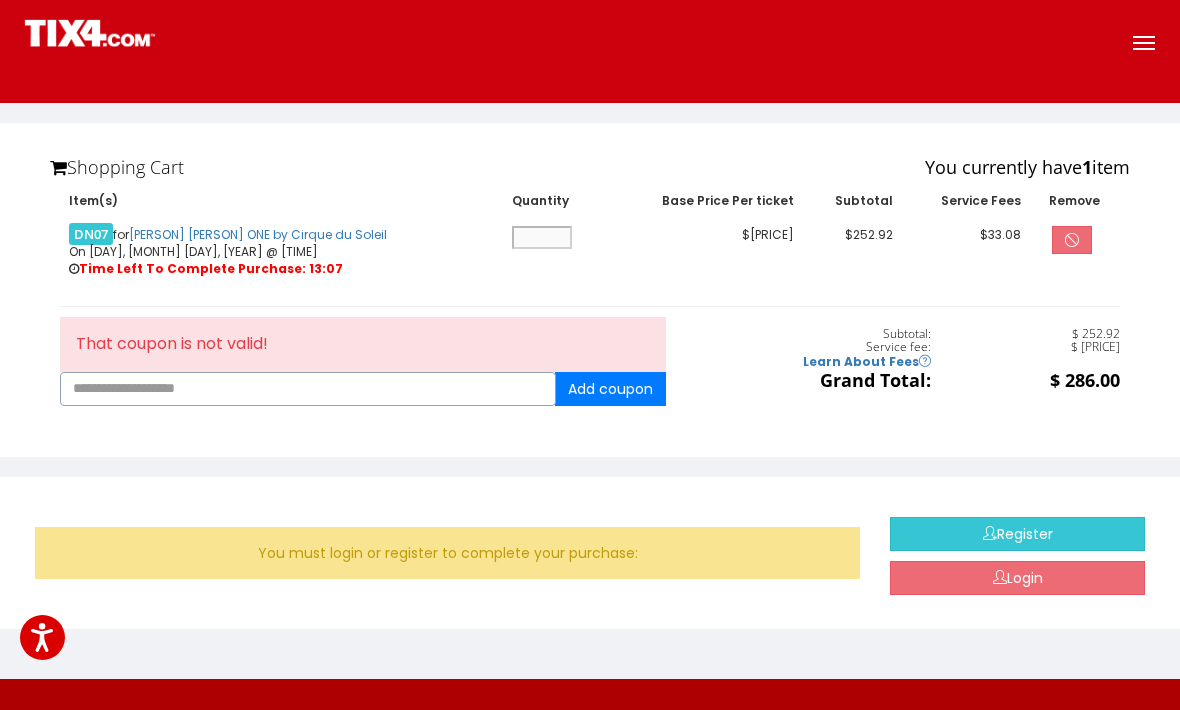 scroll, scrollTop: 0, scrollLeft: 0, axis: both 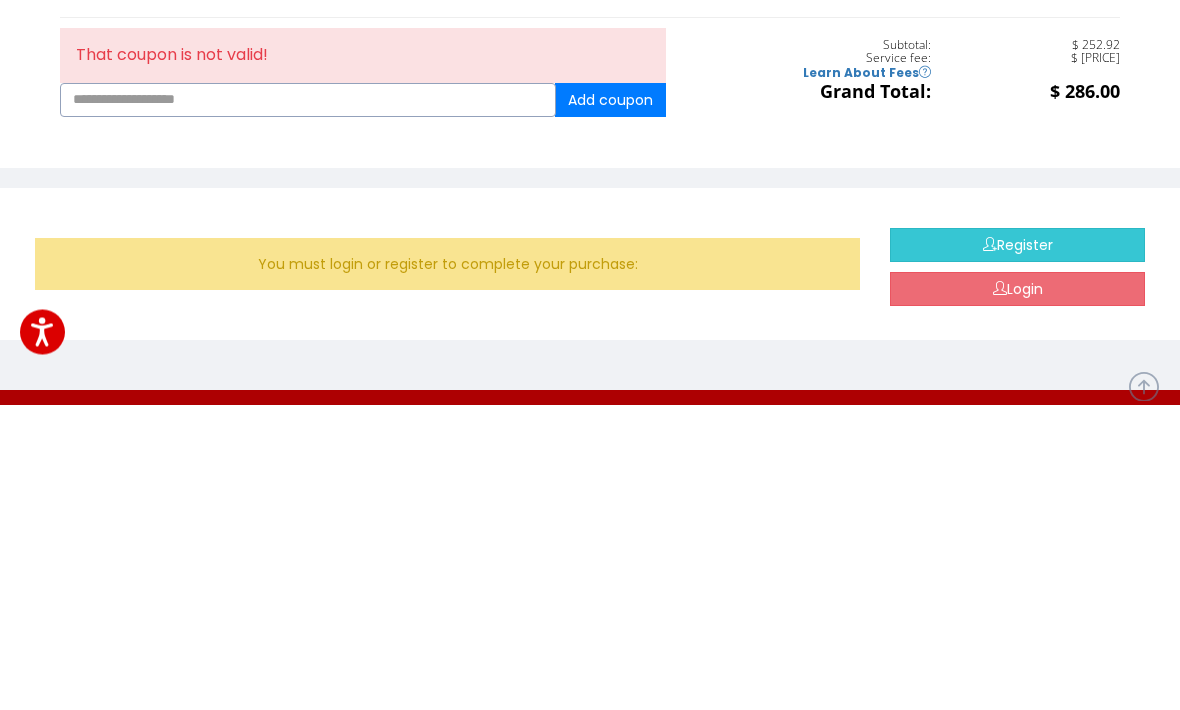 type 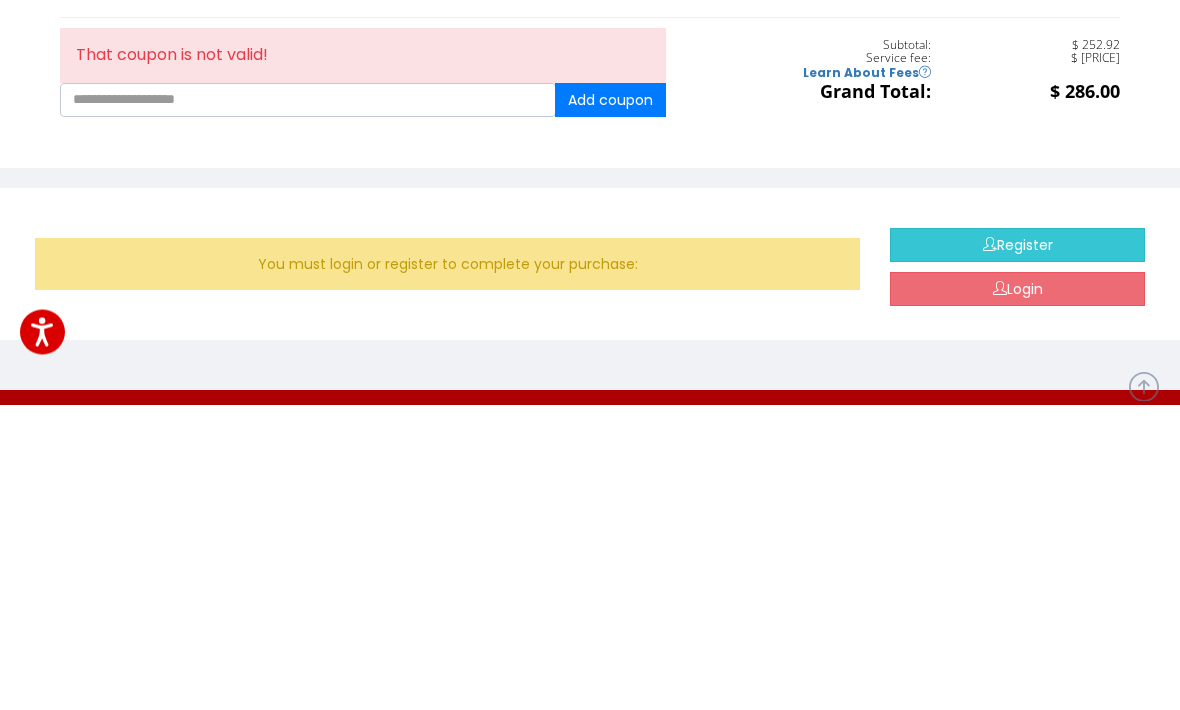 click on "Register" at bounding box center [1017, 551] 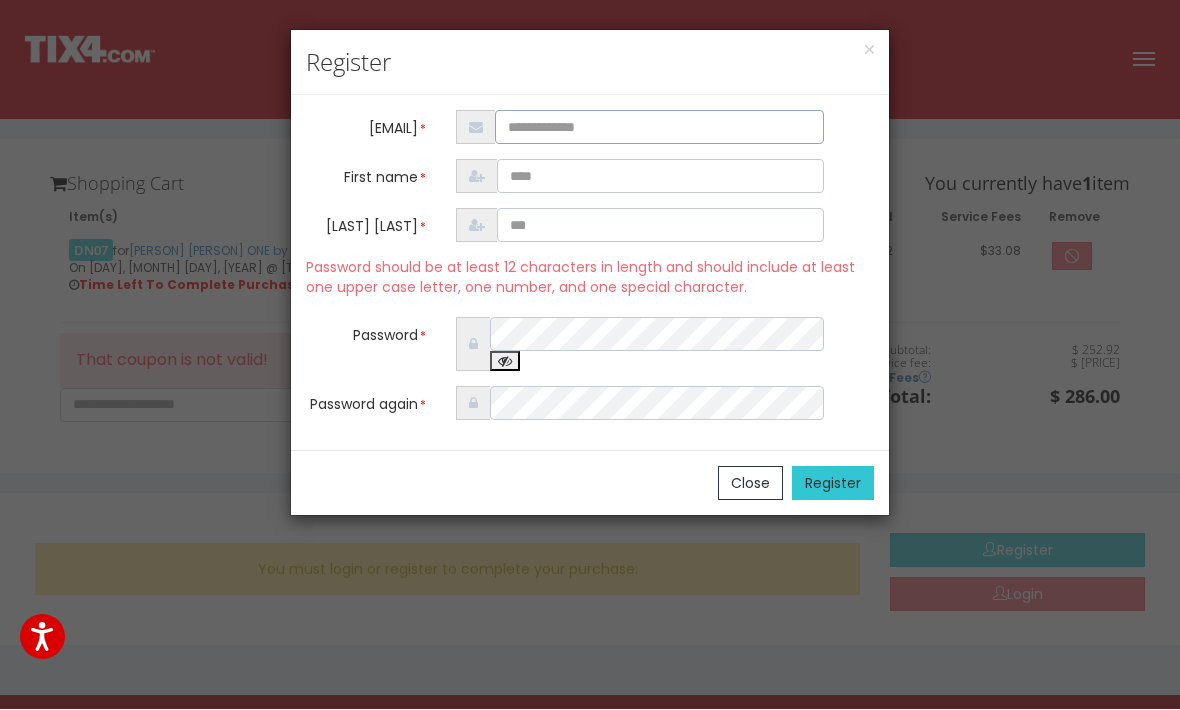 click at bounding box center (660, 128) 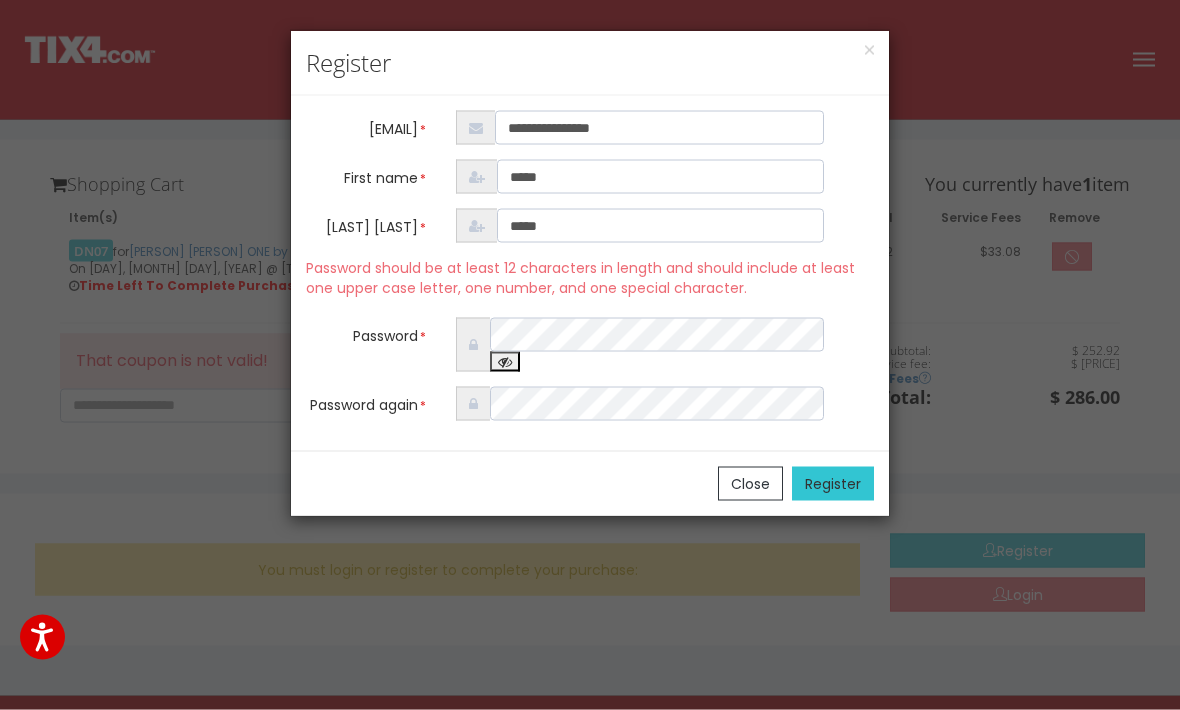 click at bounding box center [505, 362] 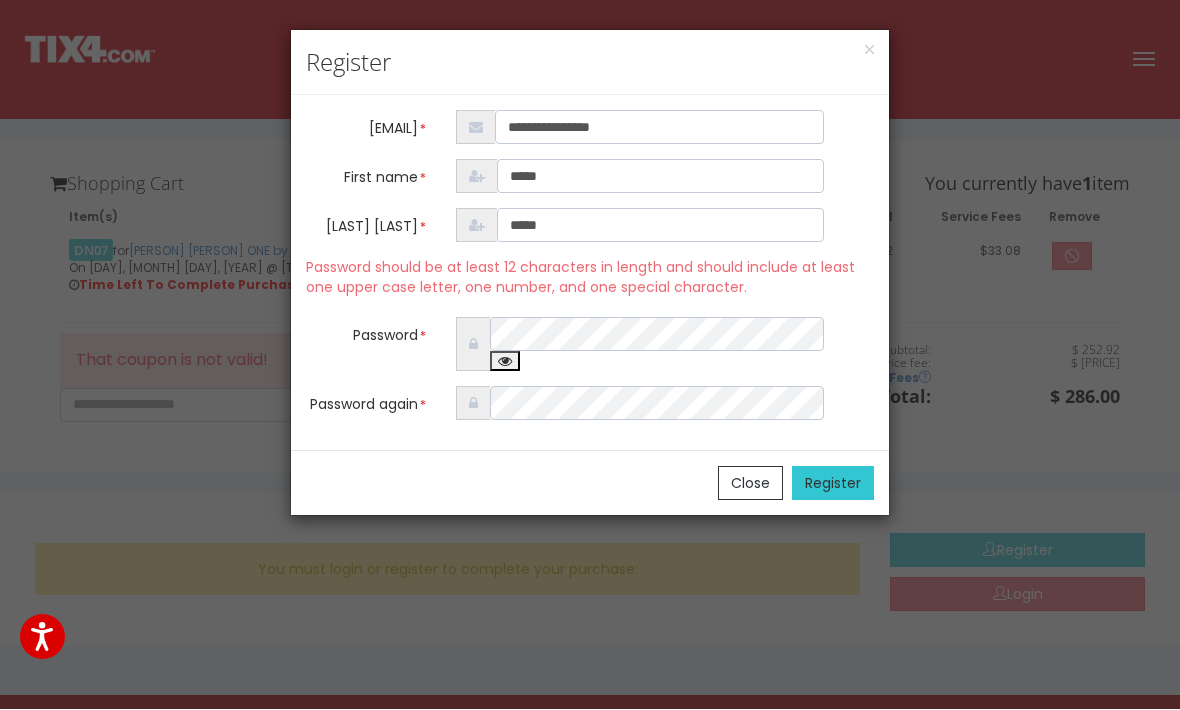 click on "Register" at bounding box center [833, 484] 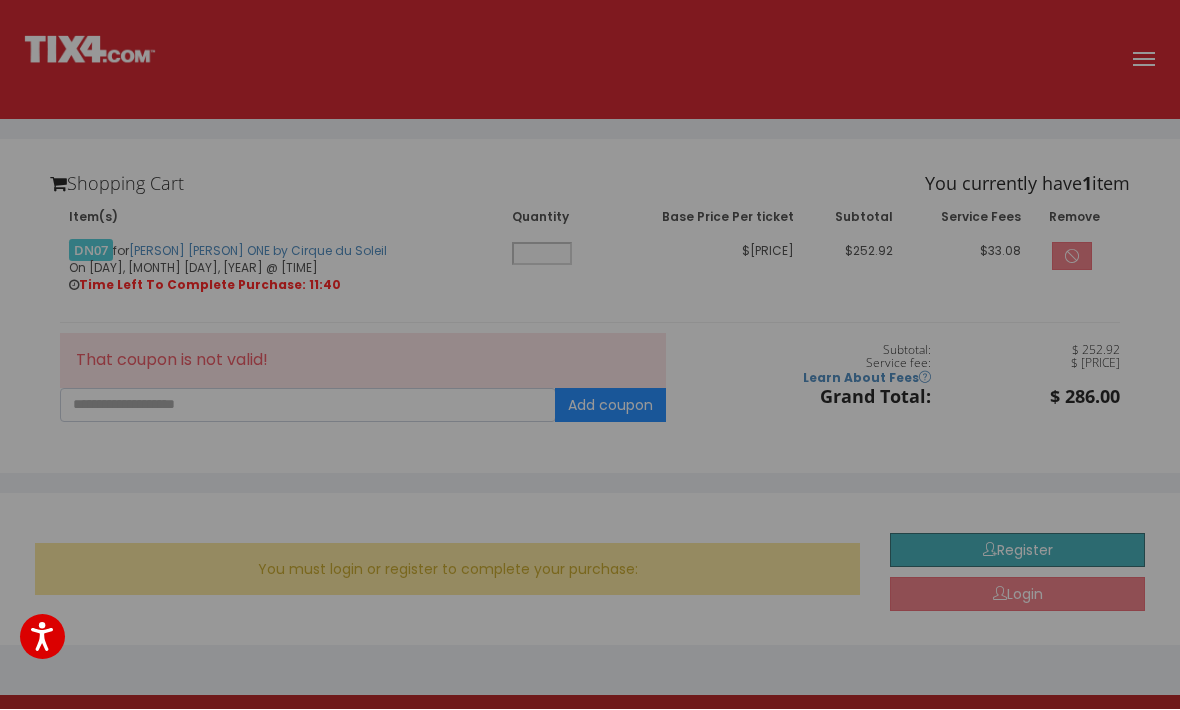 scroll, scrollTop: 1, scrollLeft: 0, axis: vertical 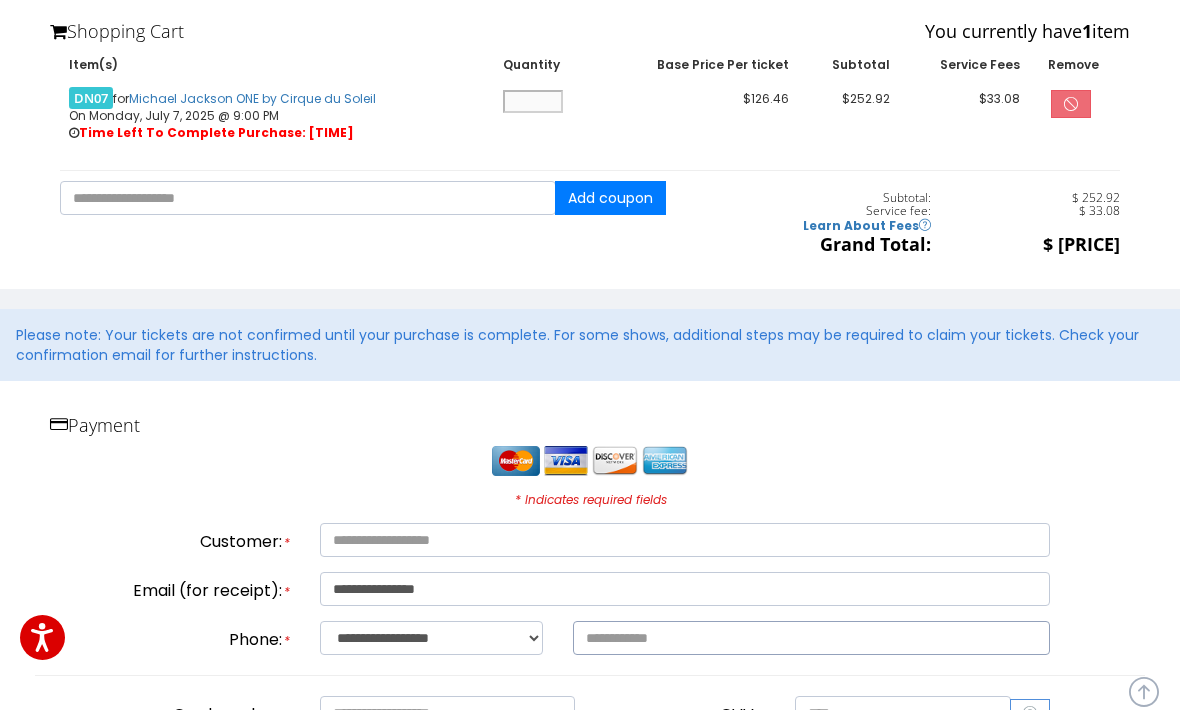 click at bounding box center (811, 638) 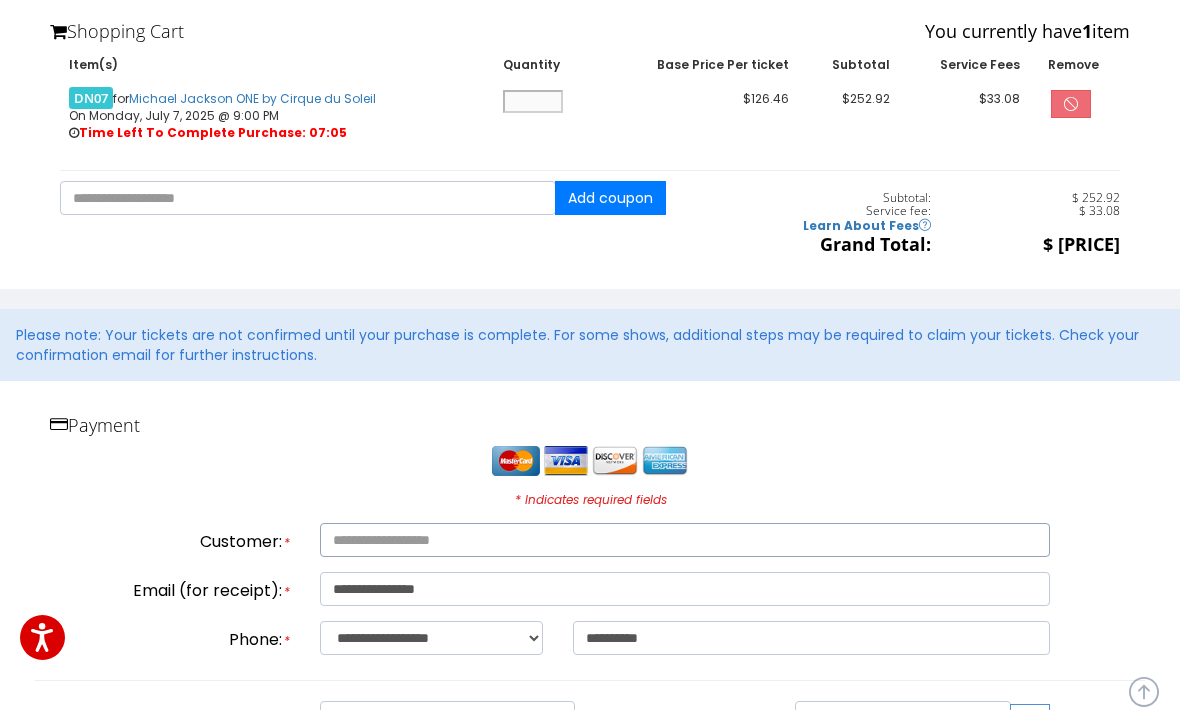 click at bounding box center (685, 540) 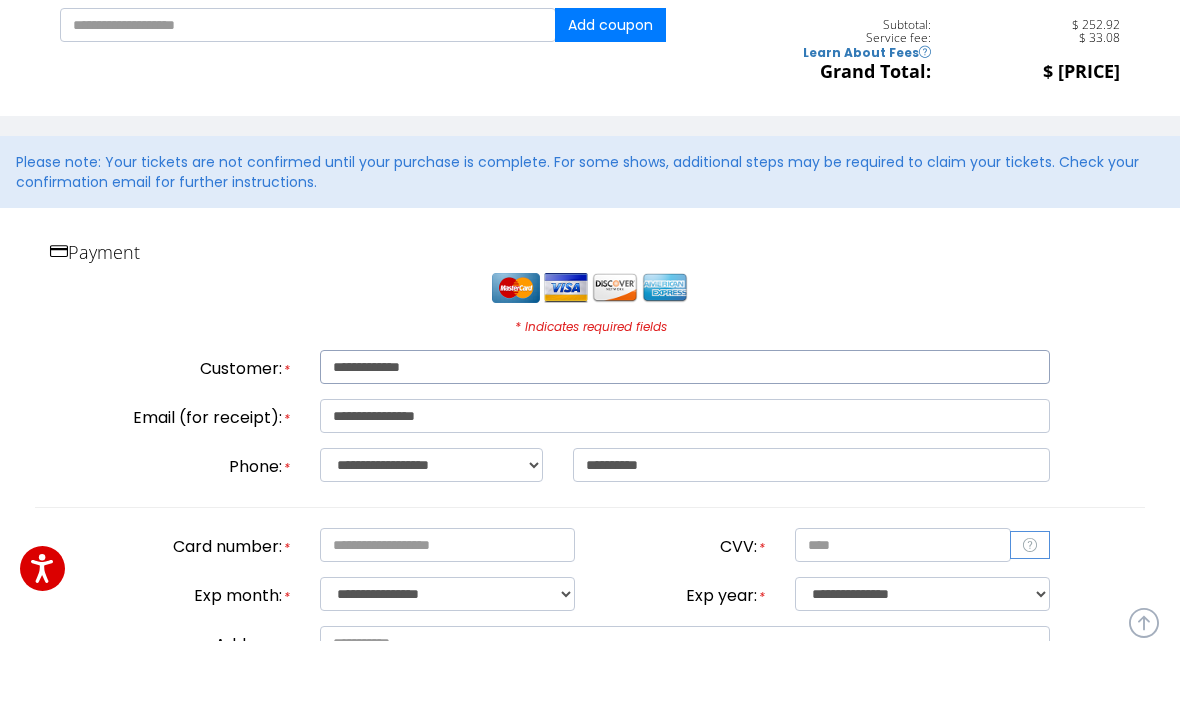 scroll, scrollTop: 259, scrollLeft: 0, axis: vertical 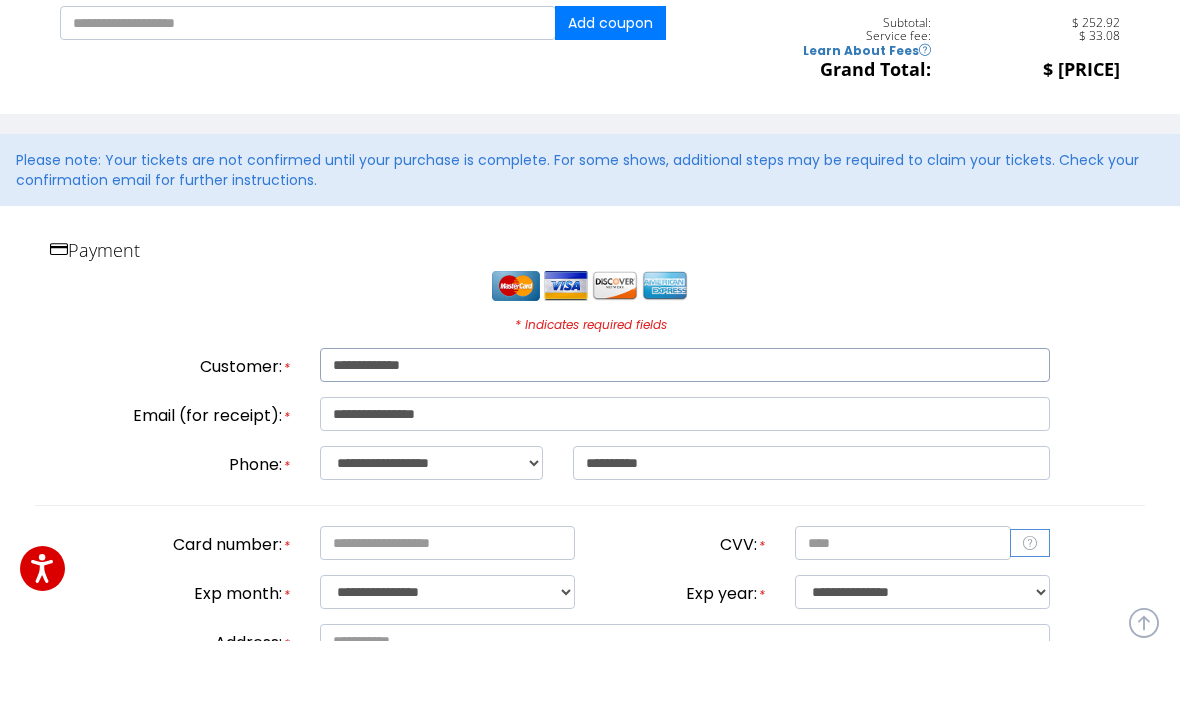 type on "*****" 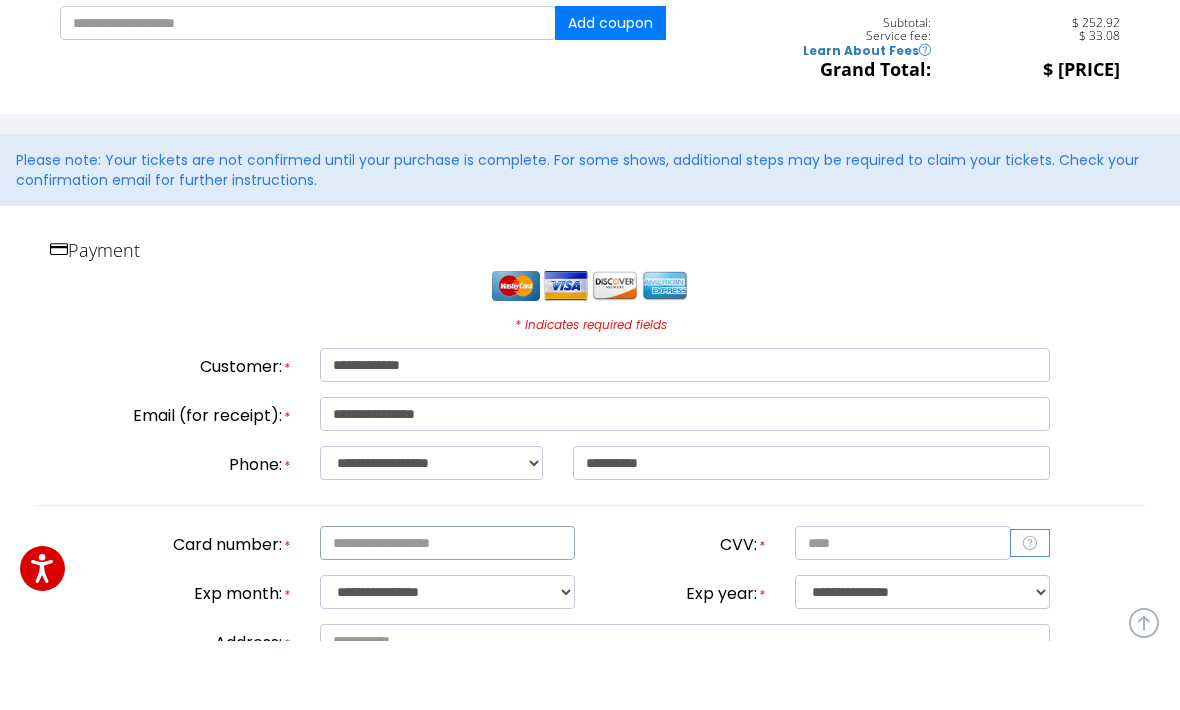 click at bounding box center (447, 612) 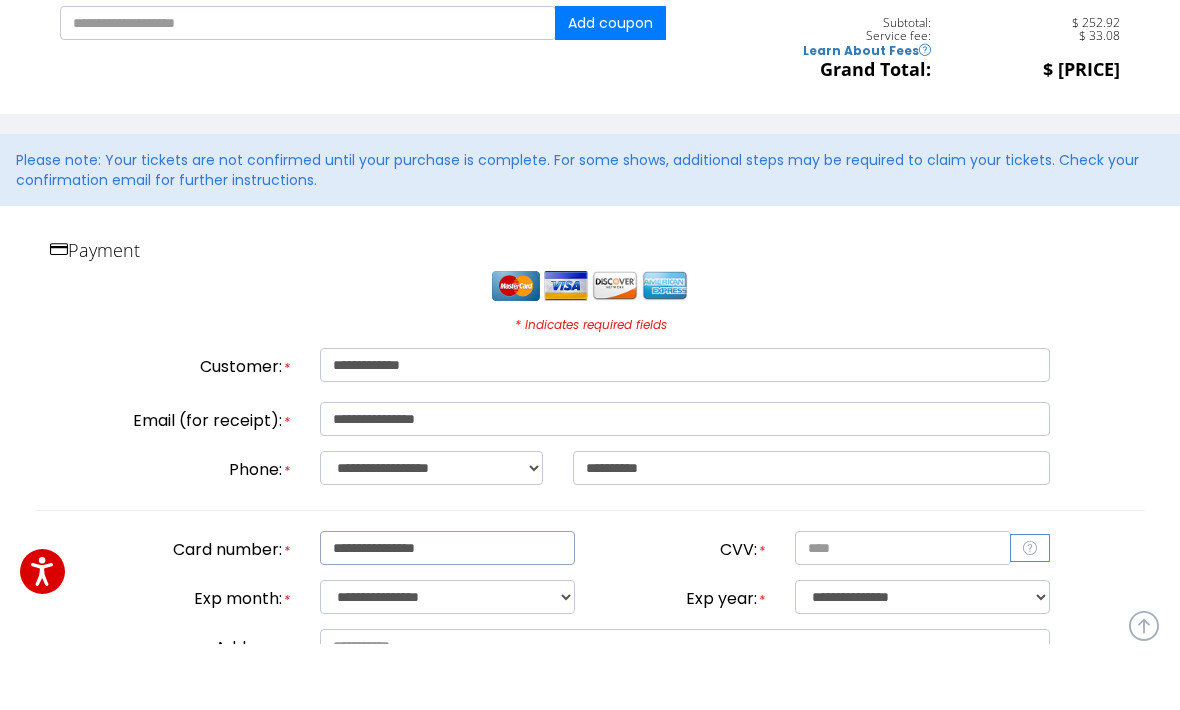type on "**********" 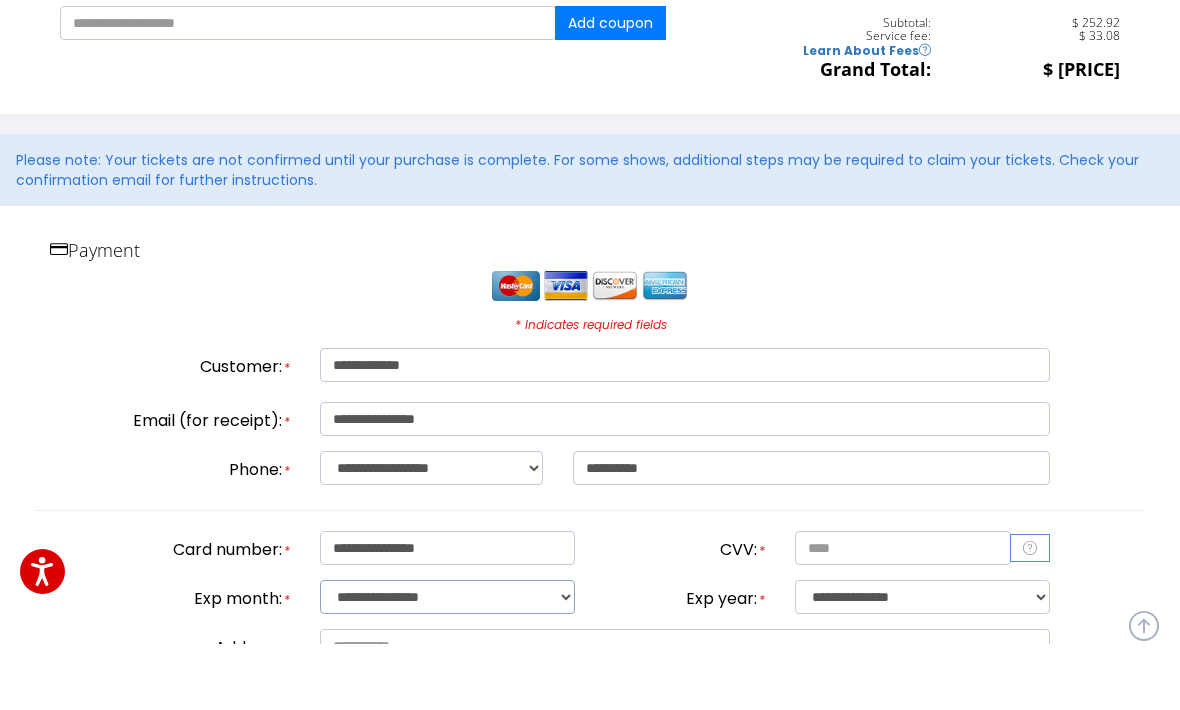 click on "**********" at bounding box center (447, 663) 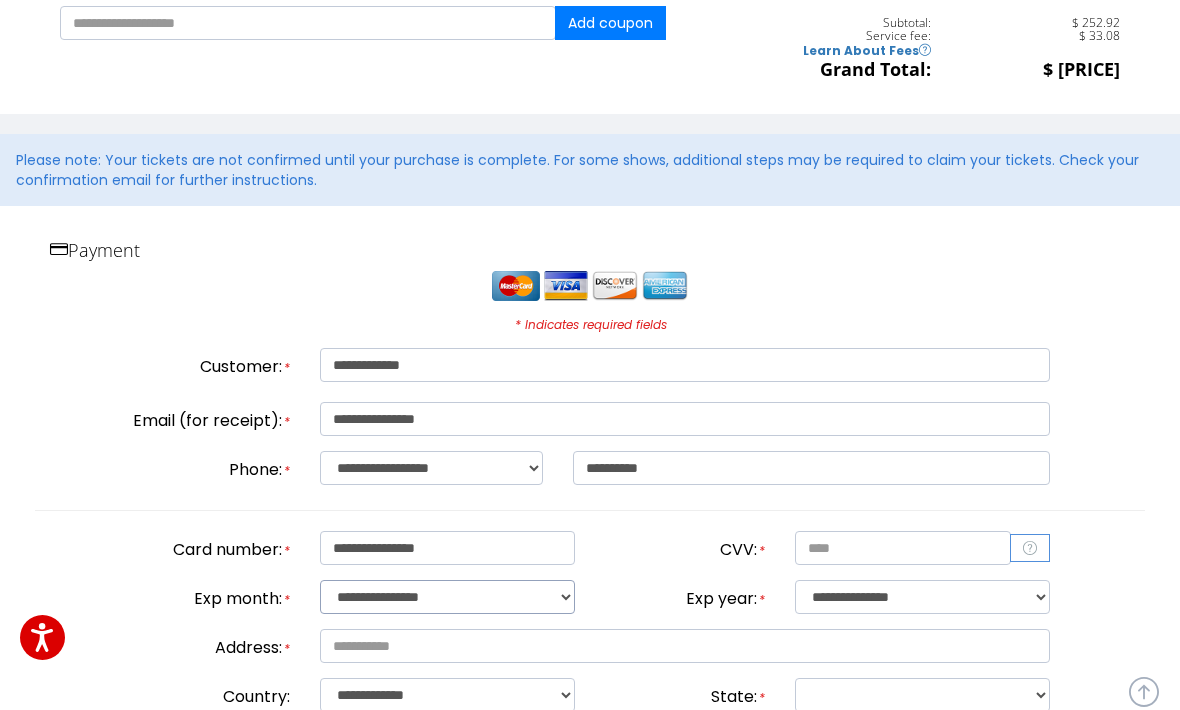 select on "**" 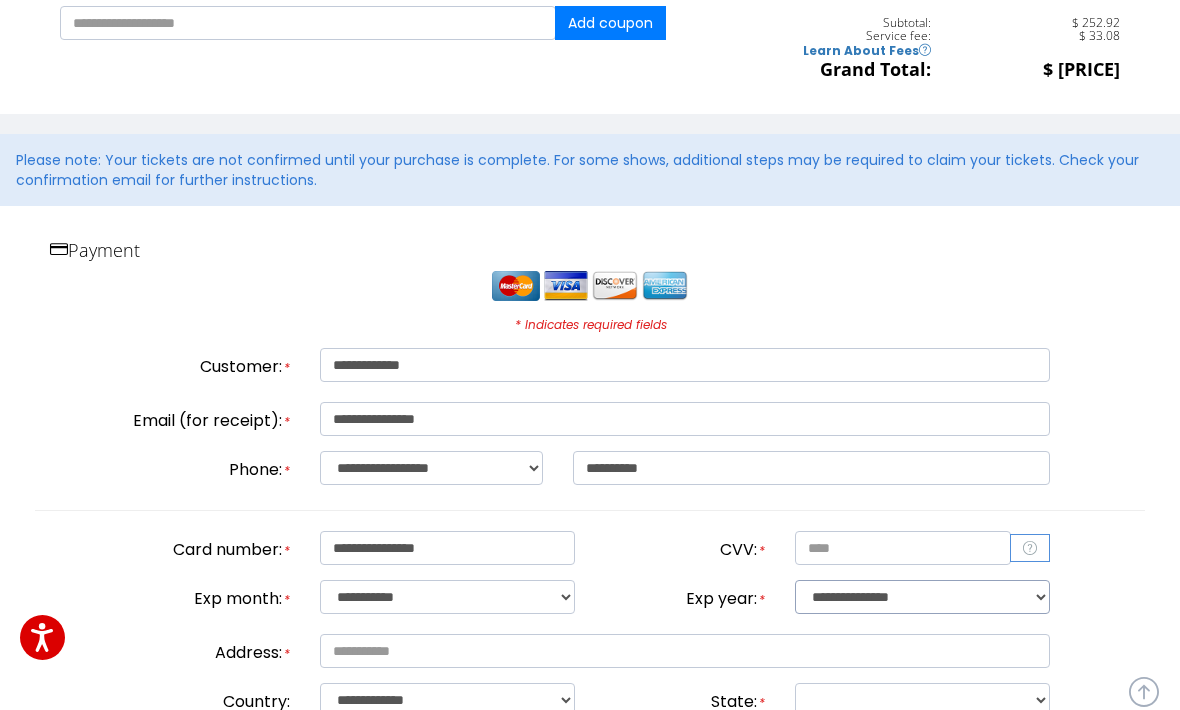 click on "**********" at bounding box center (922, 597) 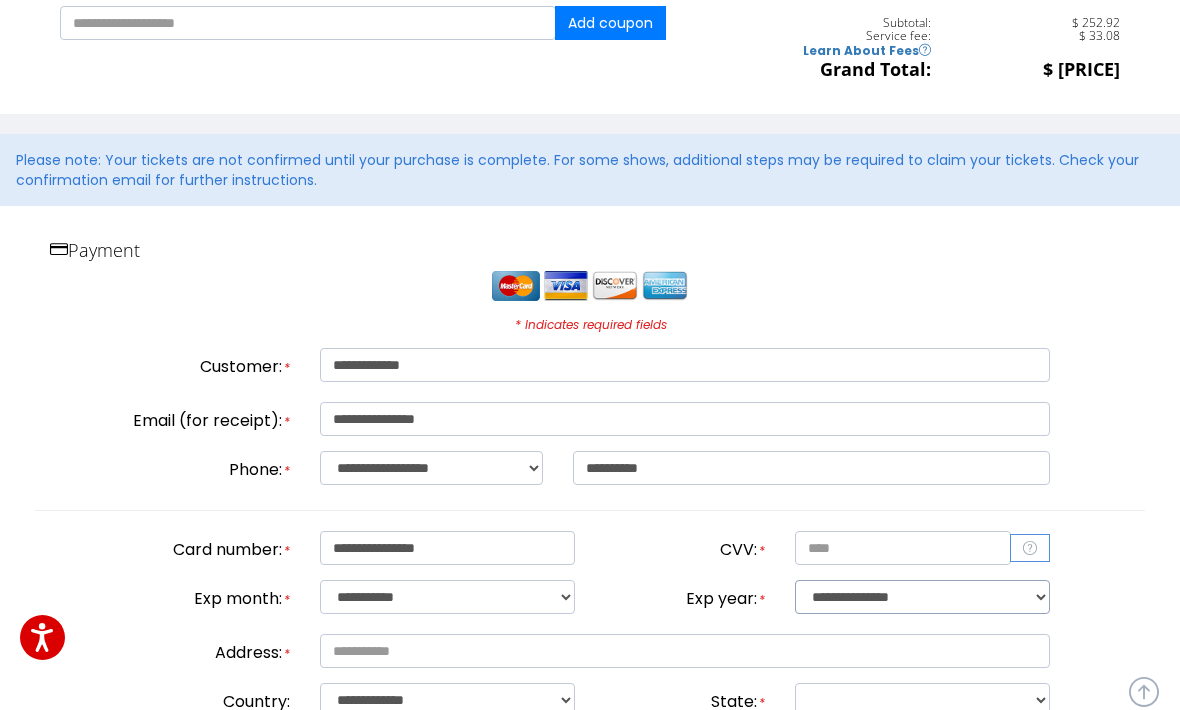 select on "****" 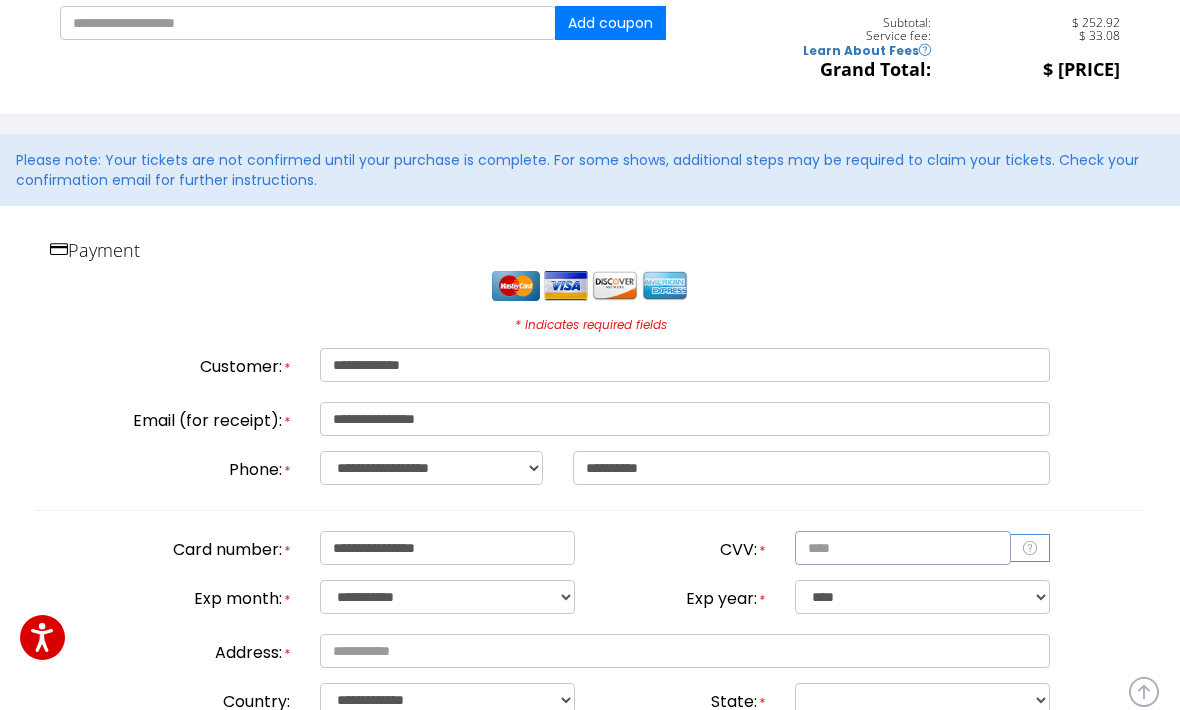 click at bounding box center [903, 548] 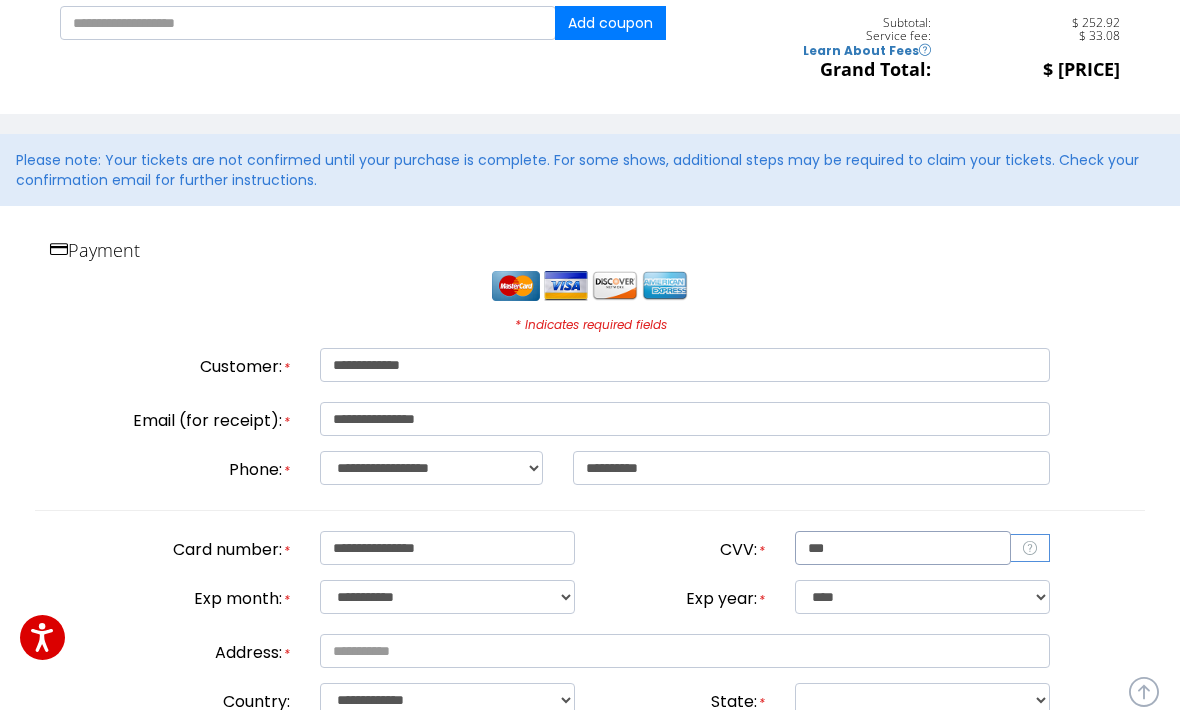 type on "***" 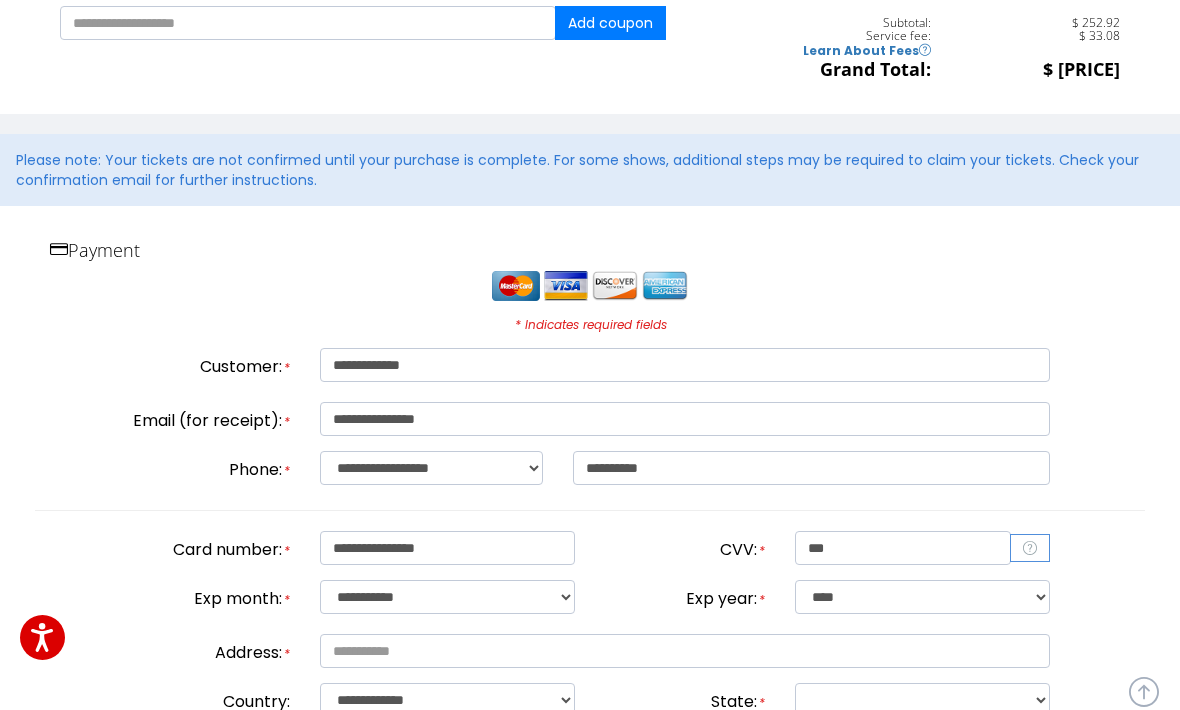 click on "CVV:  *" at bounding box center (685, 547) 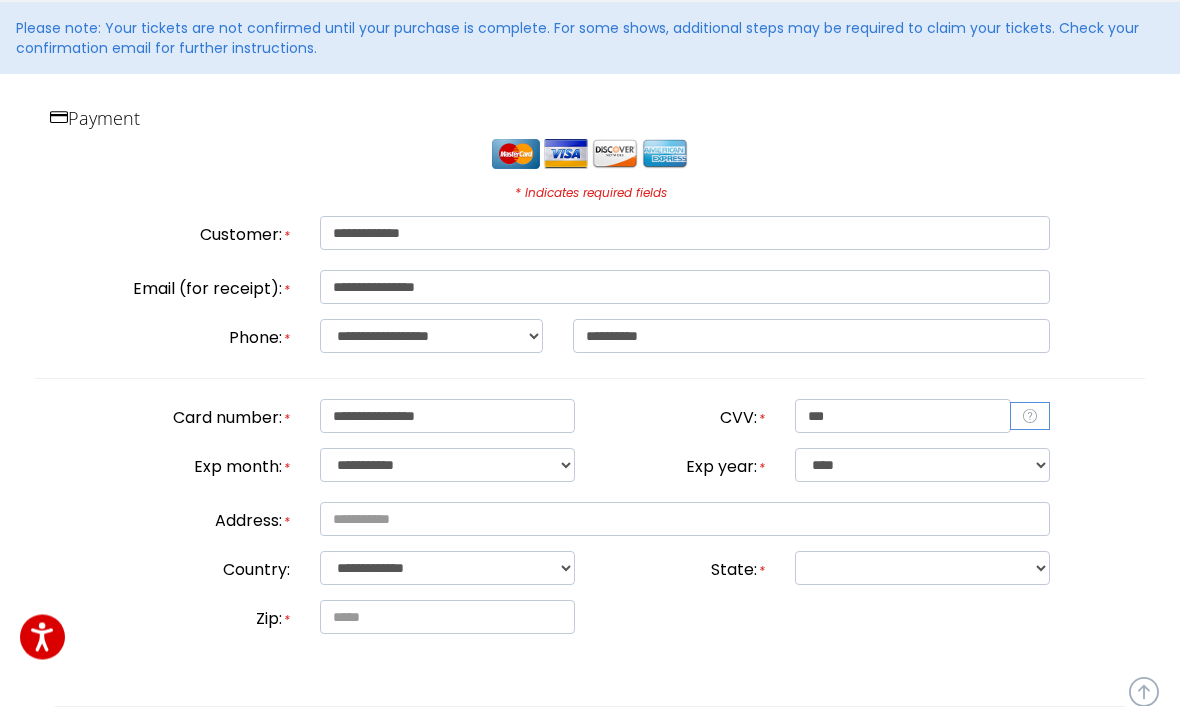 scroll, scrollTop: 460, scrollLeft: 0, axis: vertical 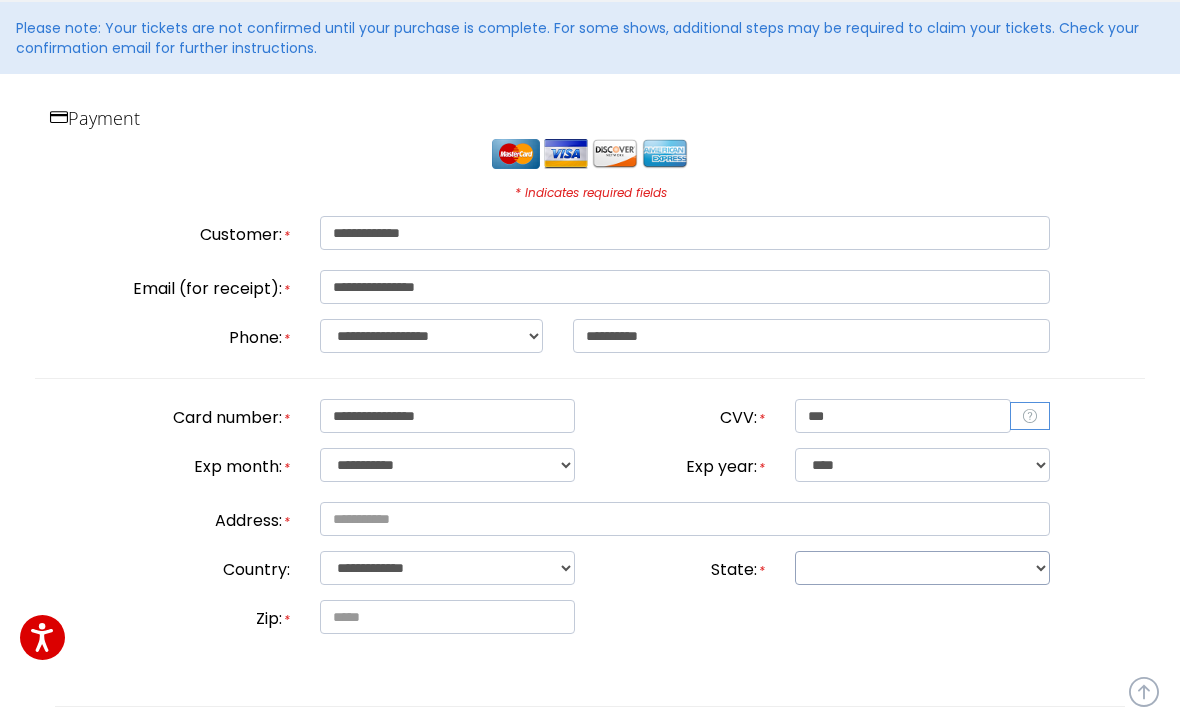 click on "**********" at bounding box center (922, 568) 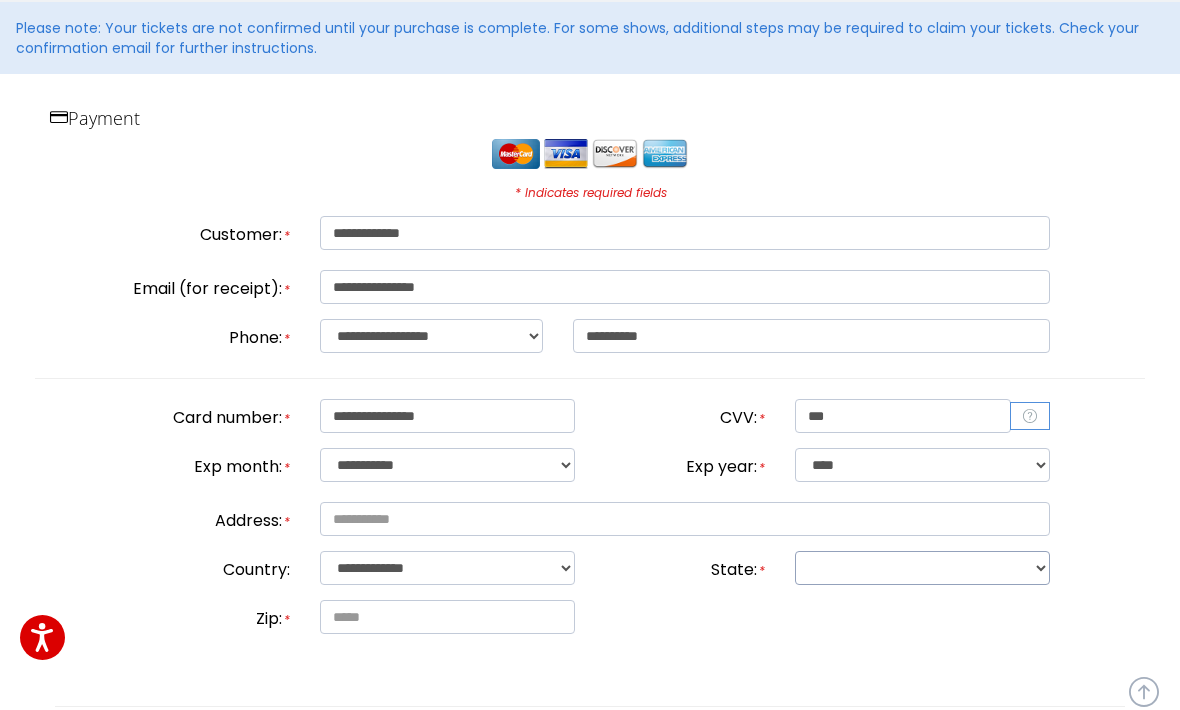 select on "**" 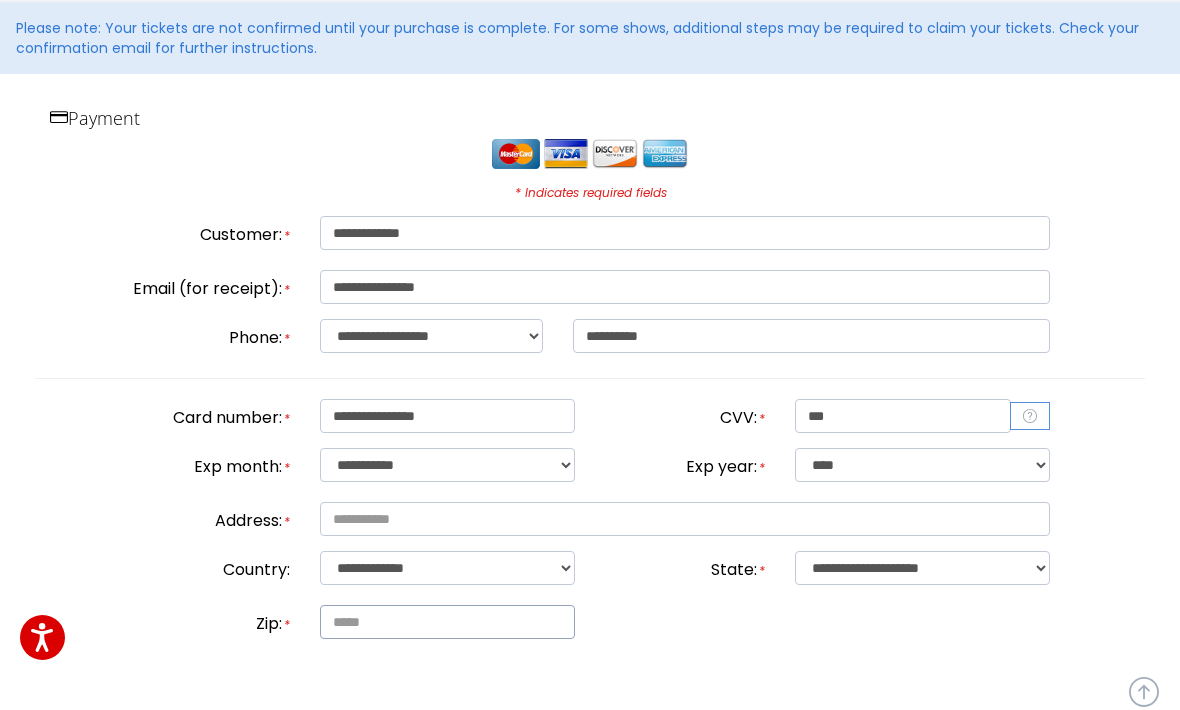 click at bounding box center [447, 622] 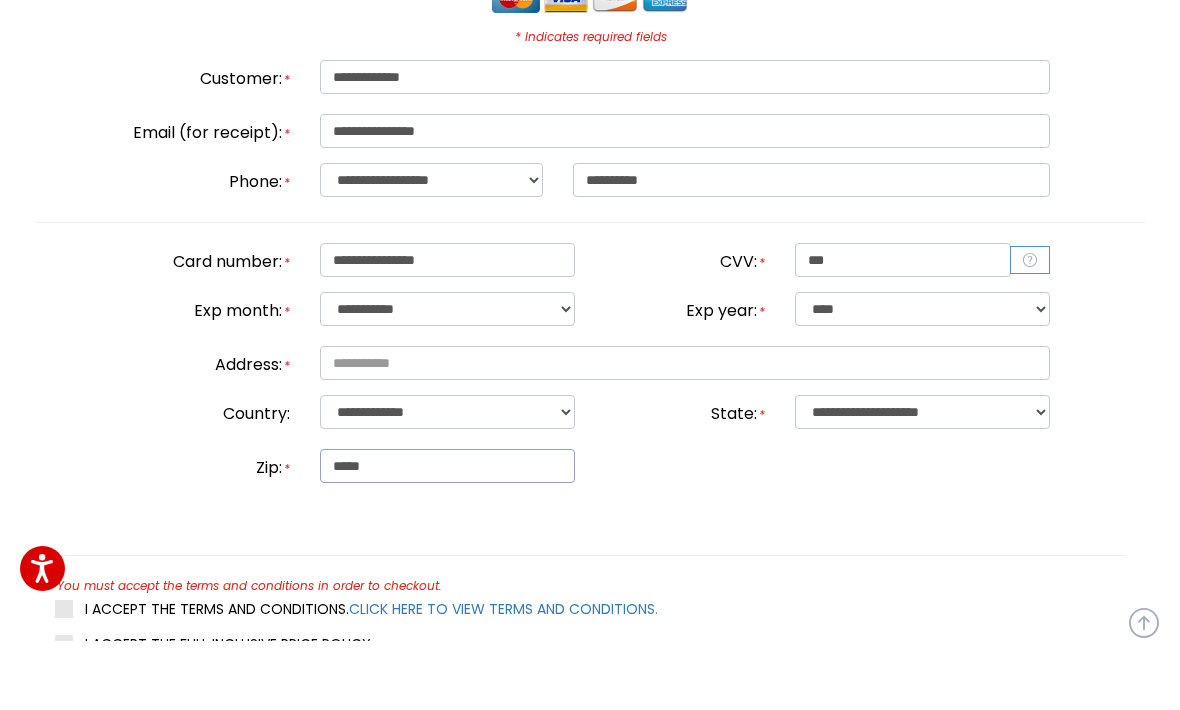 scroll, scrollTop: 550, scrollLeft: 0, axis: vertical 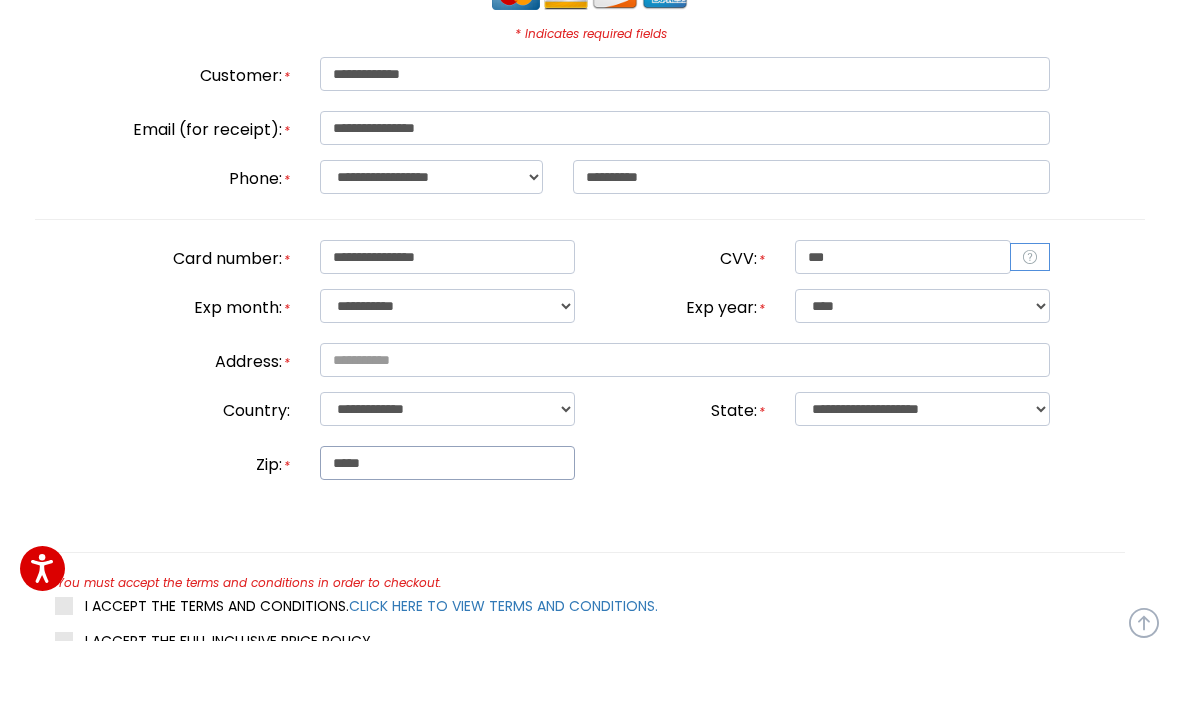 type on "*****" 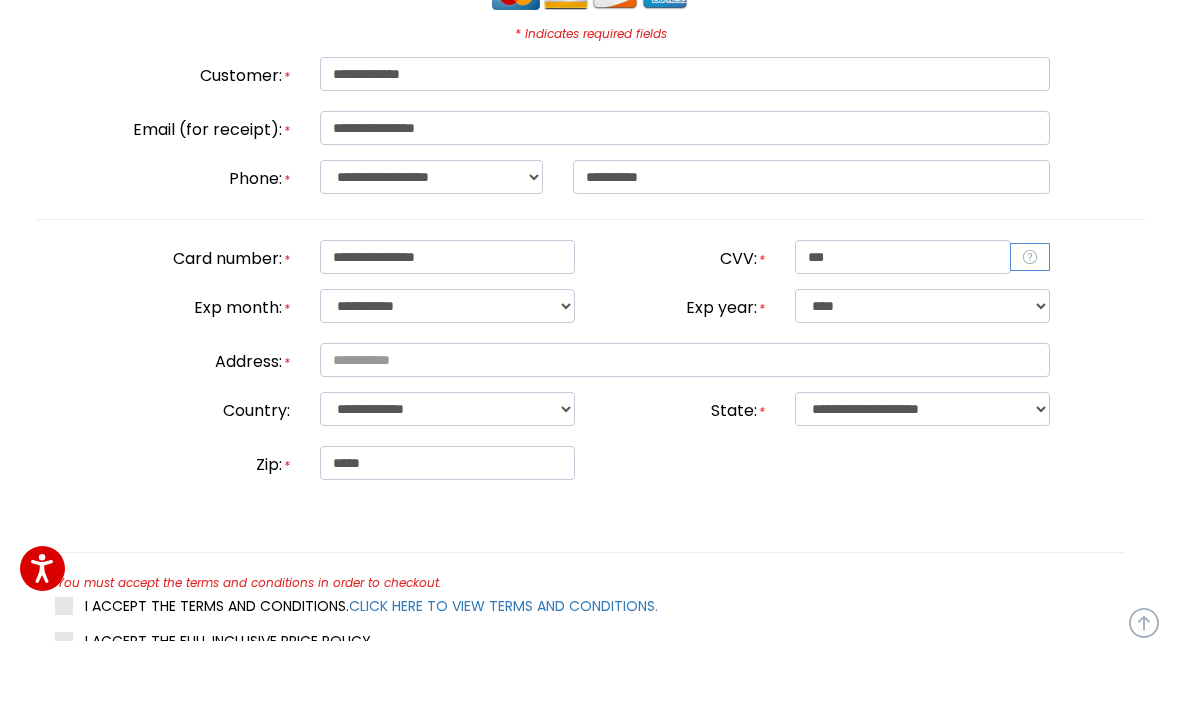 click on "**********" at bounding box center [590, 345] 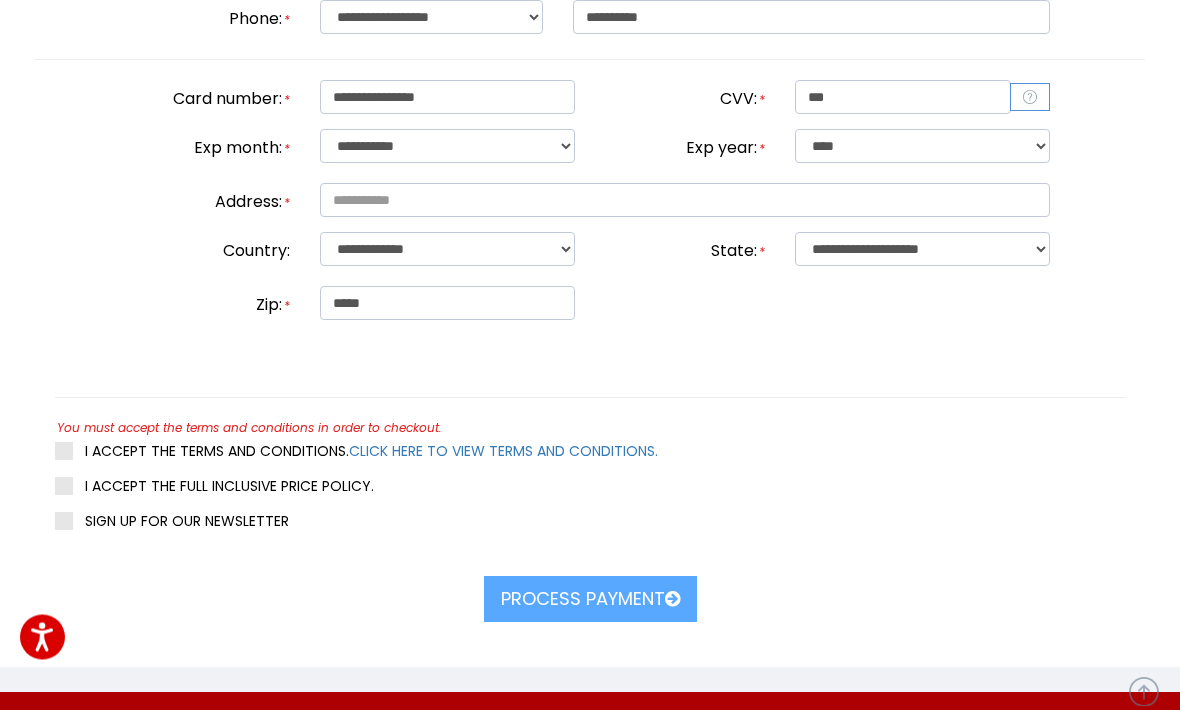 scroll, scrollTop: 779, scrollLeft: 0, axis: vertical 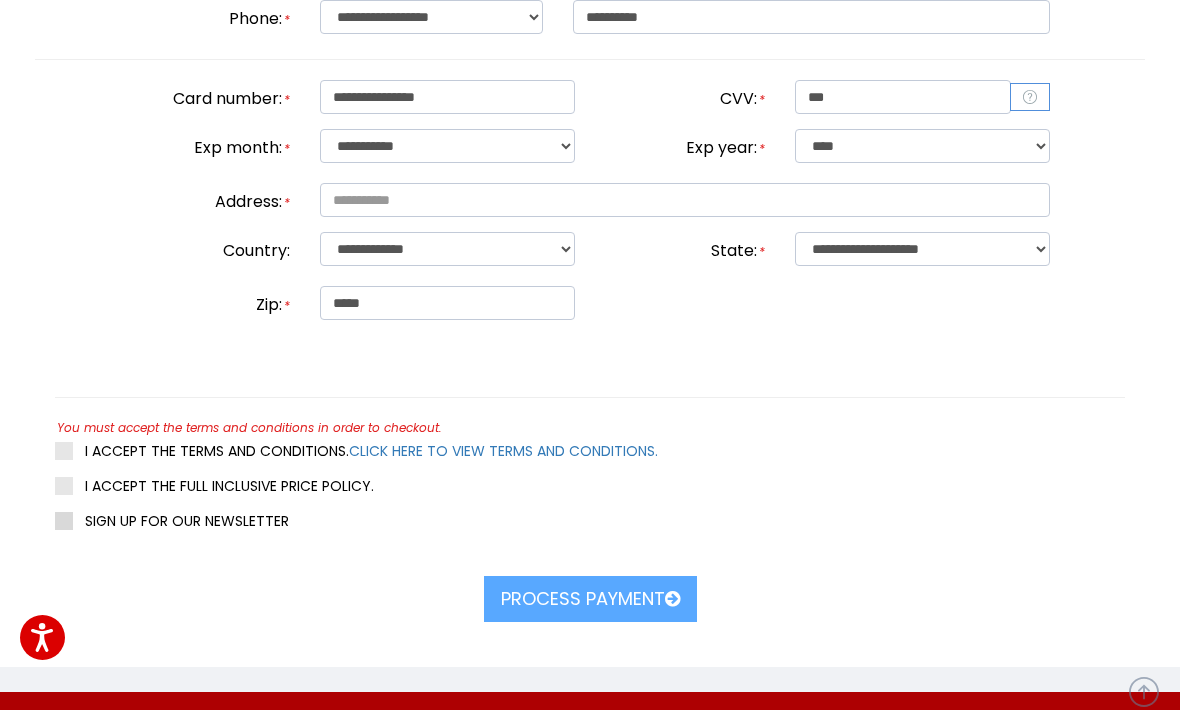 click on "SIGN UP FOR OUR NEWSLETTER" at bounding box center (172, 521) 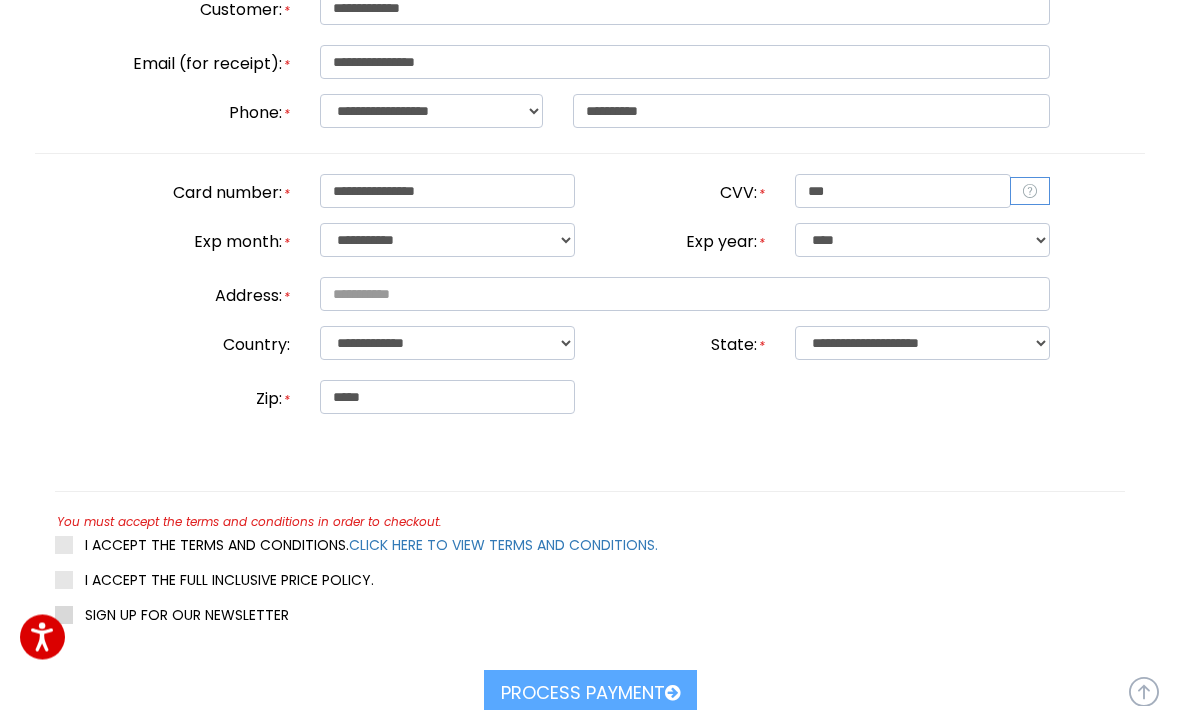 scroll, scrollTop: 685, scrollLeft: 0, axis: vertical 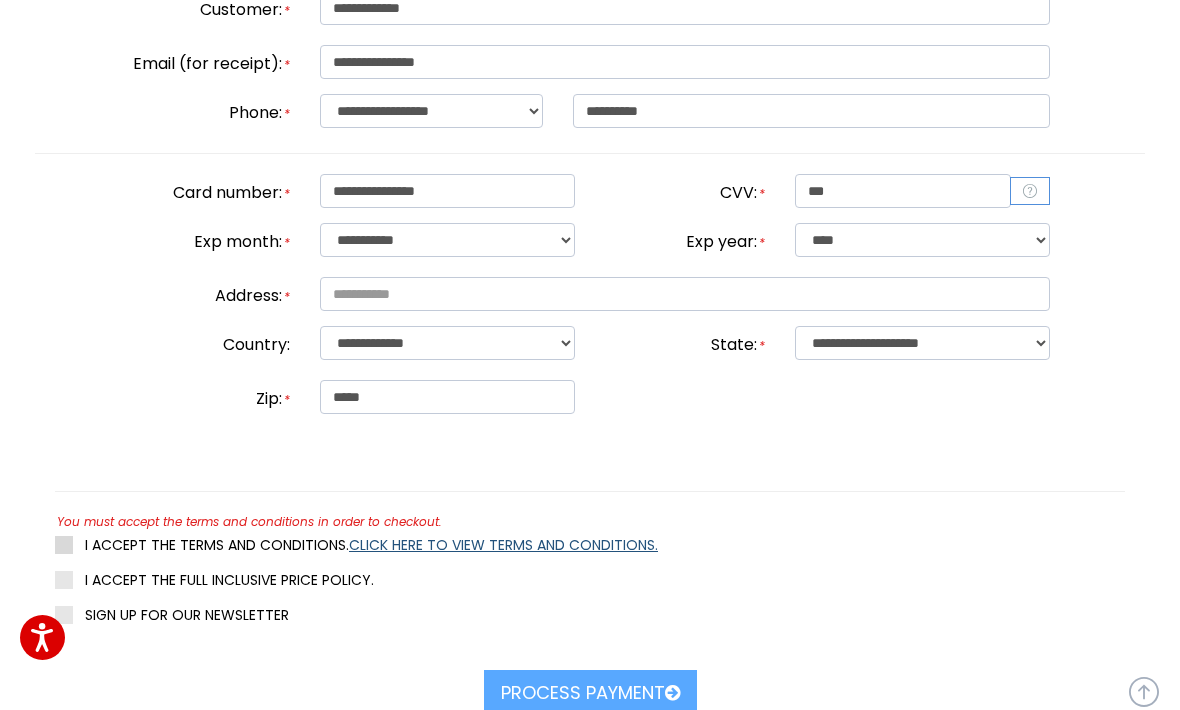 click on "CLICK HERE TO
VIEW TERMS AND CONDITIONS." at bounding box center [503, 545] 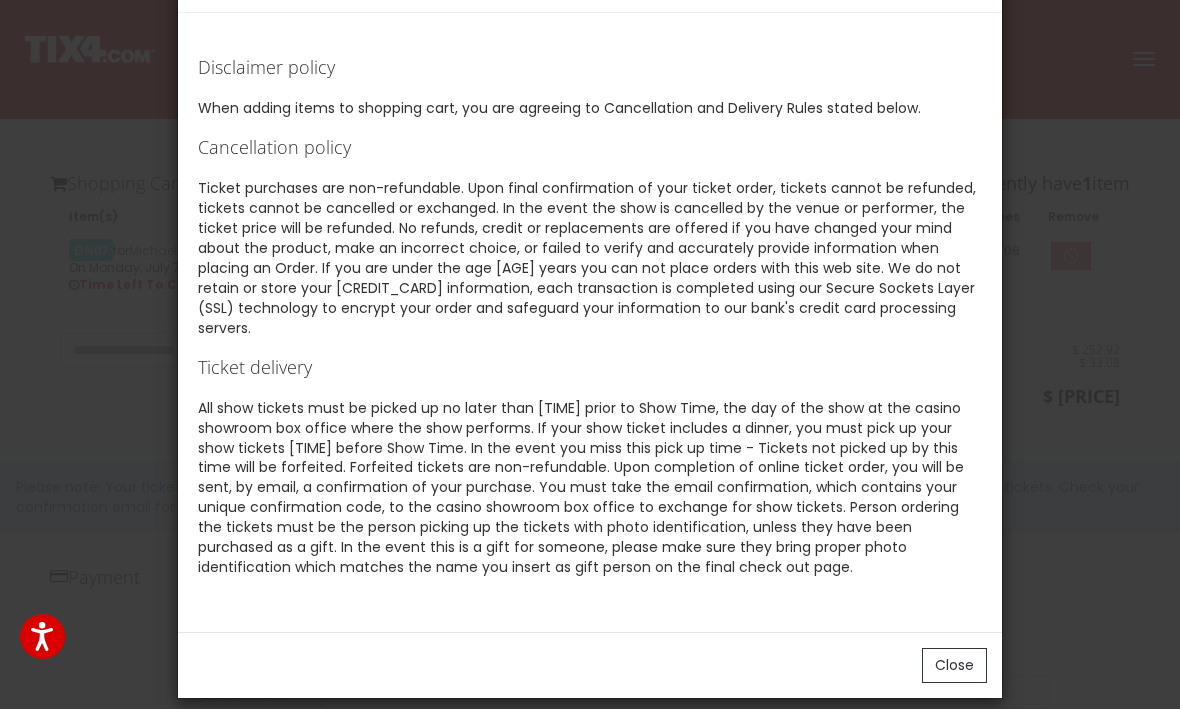 scroll, scrollTop: 81, scrollLeft: 0, axis: vertical 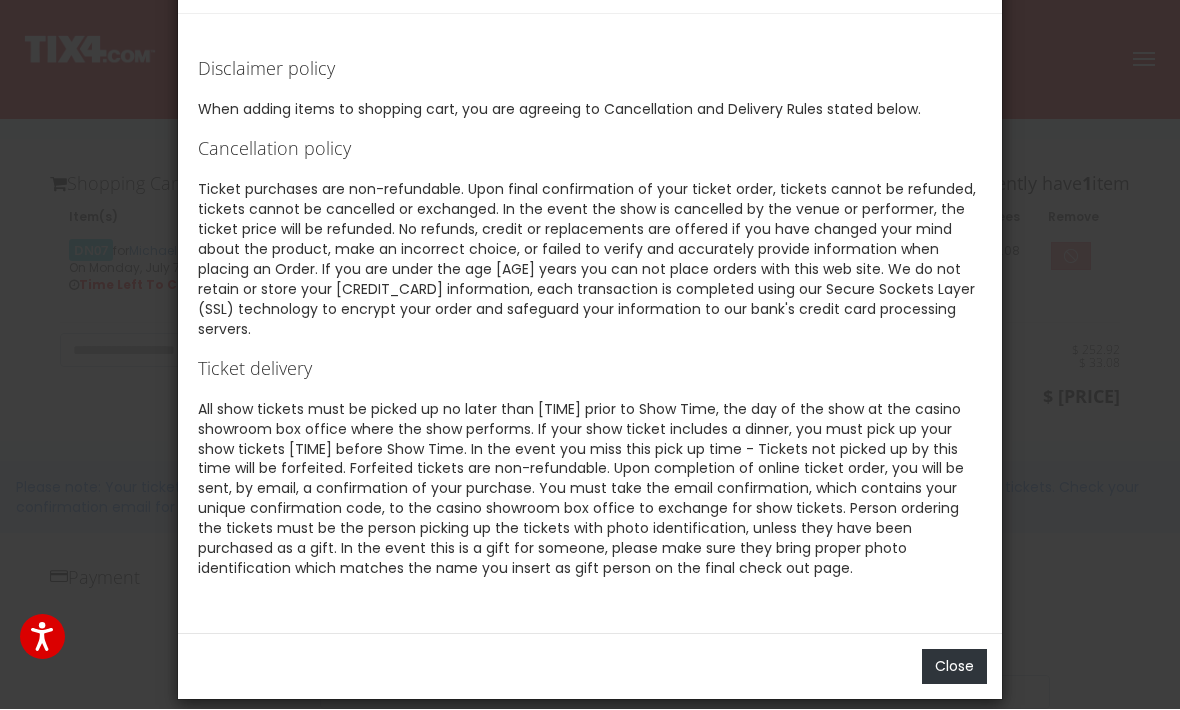 click on "Close" at bounding box center (954, 667) 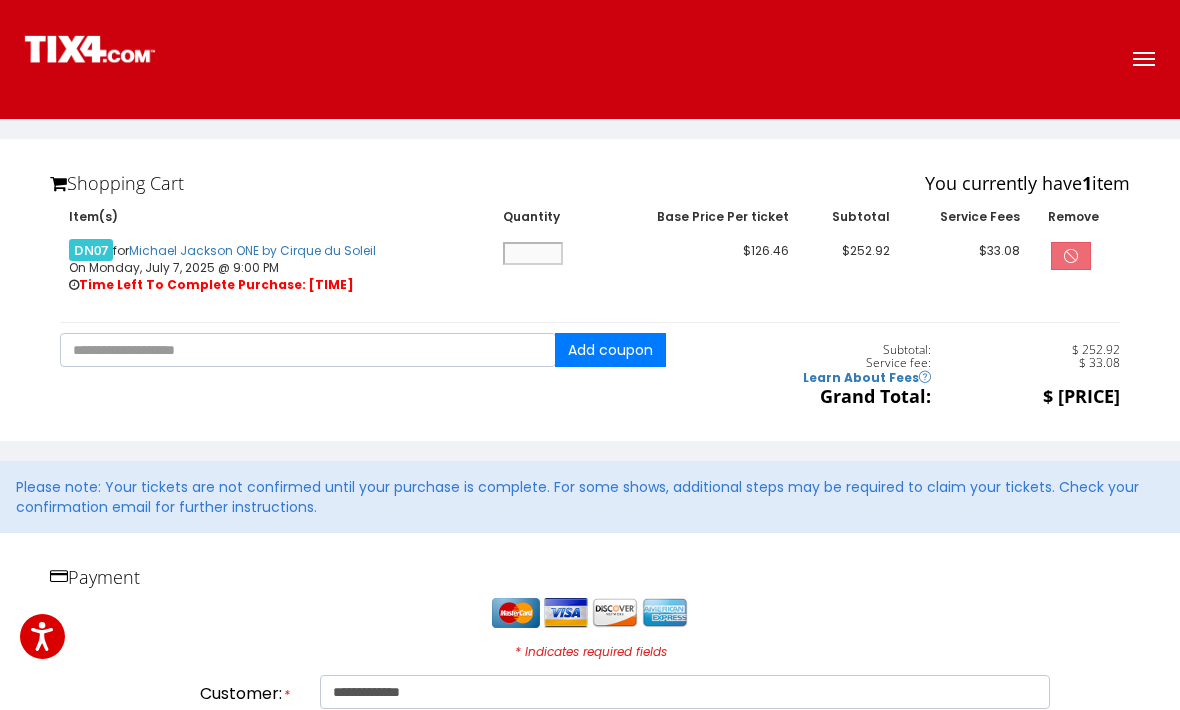 scroll, scrollTop: 849, scrollLeft: 0, axis: vertical 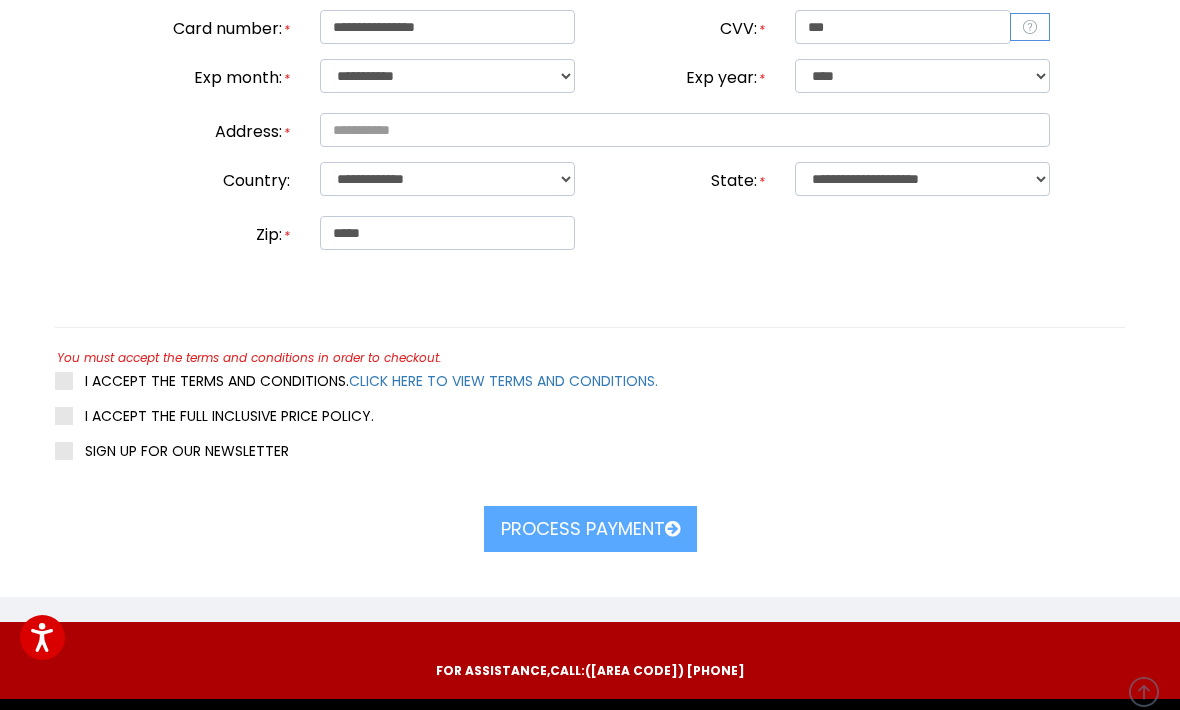 click on "You must accept the terms and conditions in order to
checkout.
I ACCEPT THE TERMS AND CONDITIONS.  CLICK HERE TO
VIEW TERMS AND CONDITIONS.
I ACCEPT THE FULL INCLUSIVE PRICE POLICY.
SIGN UP FOR OUR NEWSLETTER
Process payment" at bounding box center (590, 429) 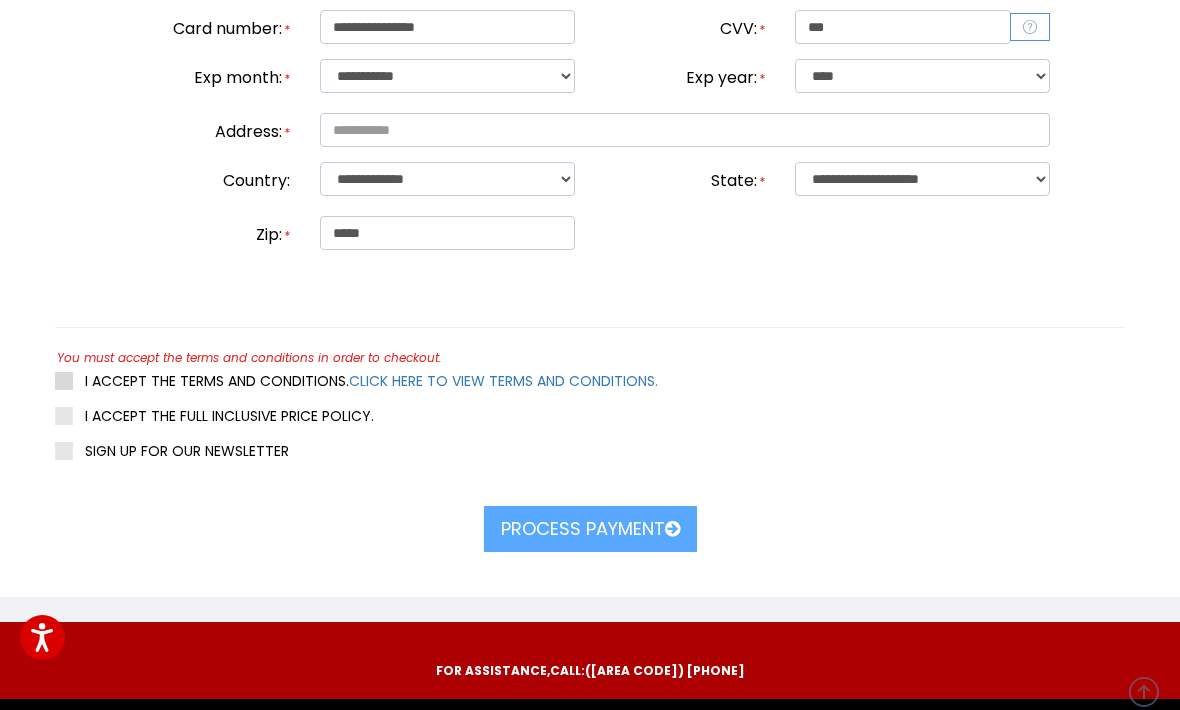 click at bounding box center [64, 381] 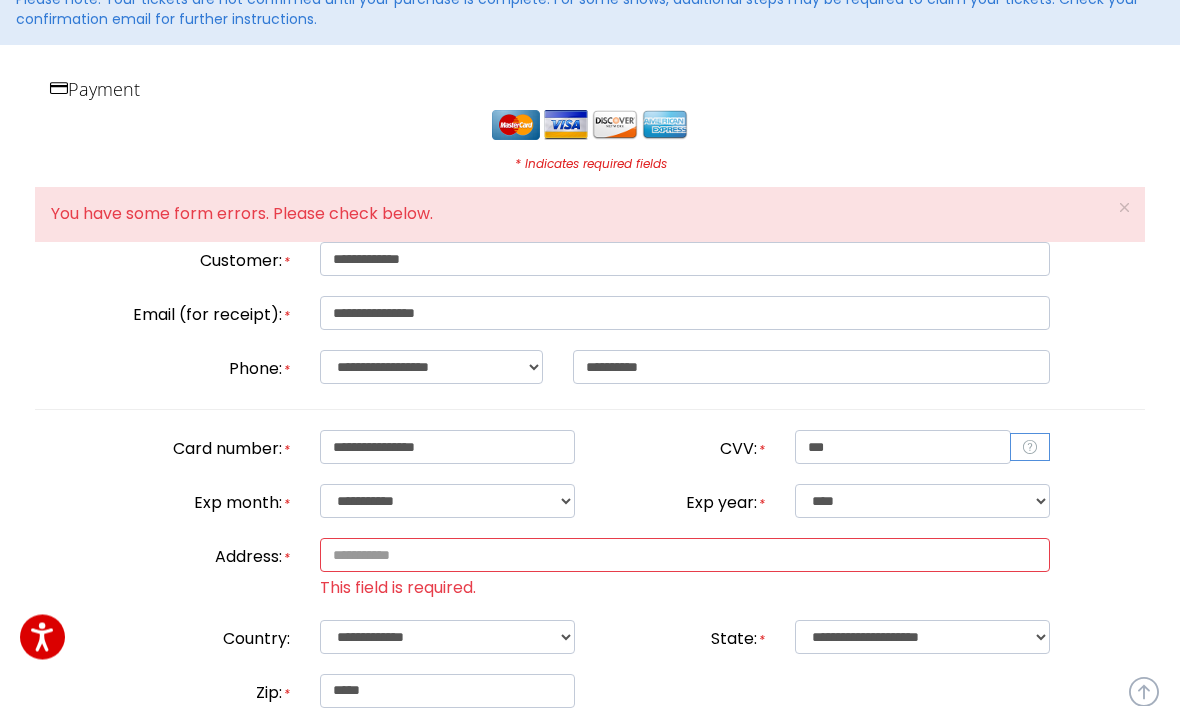 scroll, scrollTop: 493, scrollLeft: 0, axis: vertical 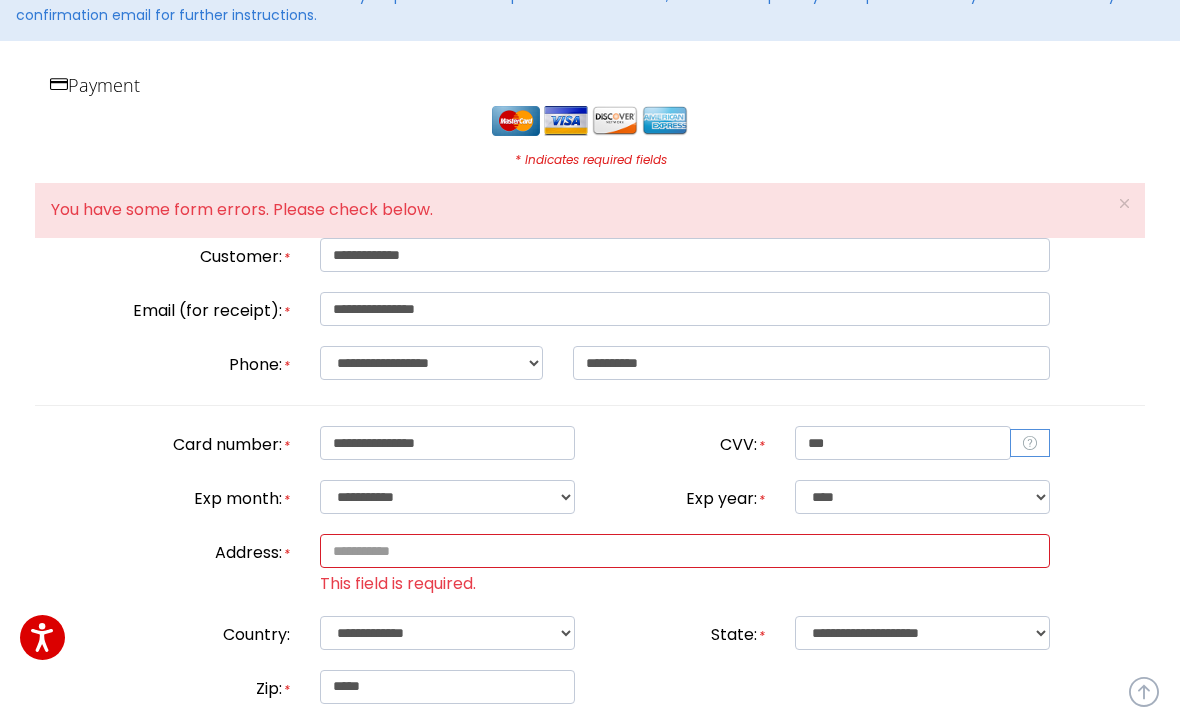 click at bounding box center [685, 551] 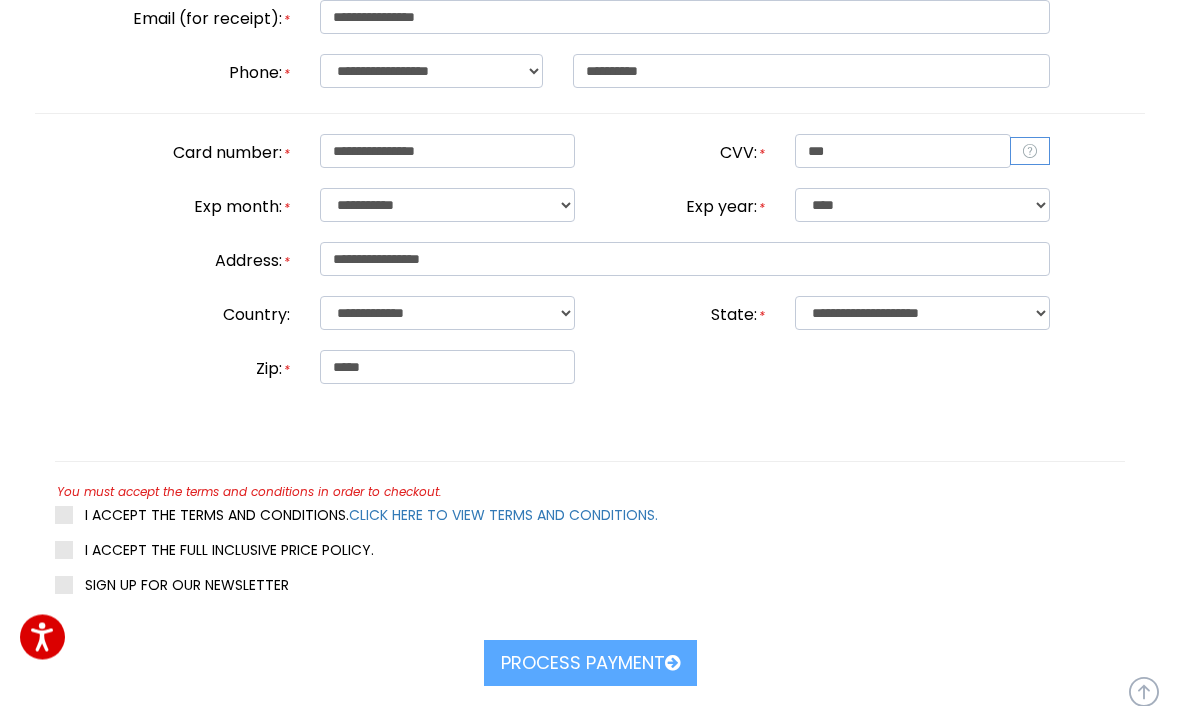 scroll, scrollTop: 785, scrollLeft: 0, axis: vertical 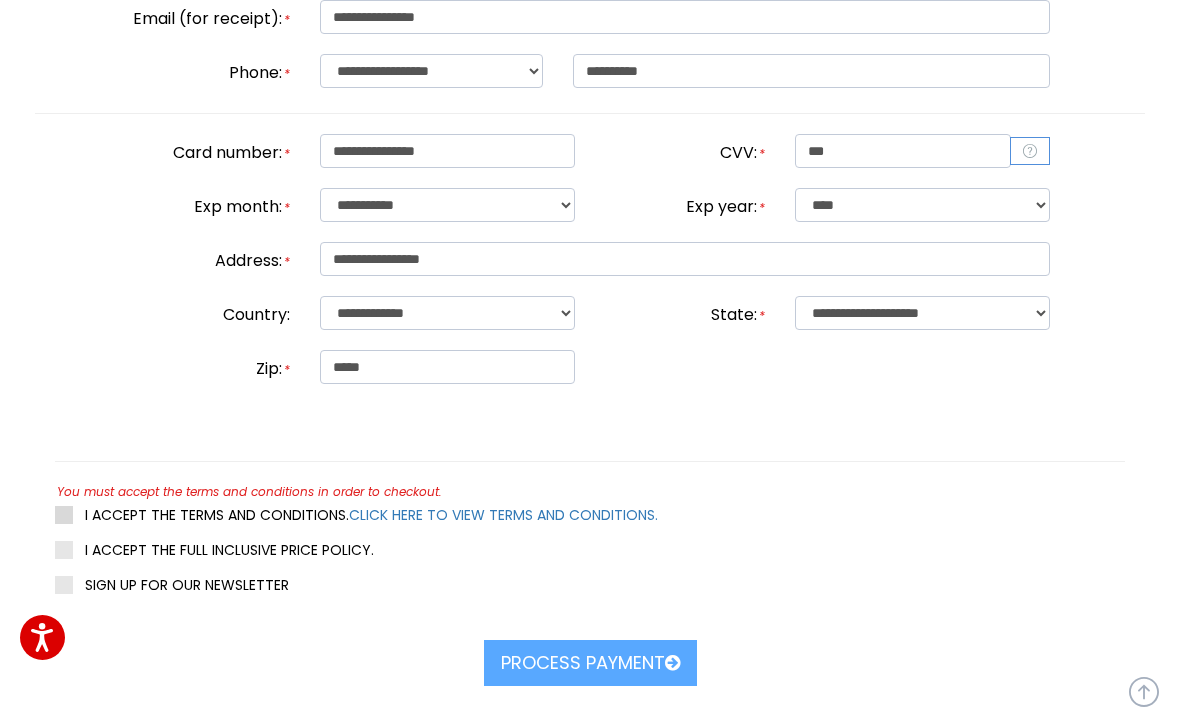 click at bounding box center [64, 515] 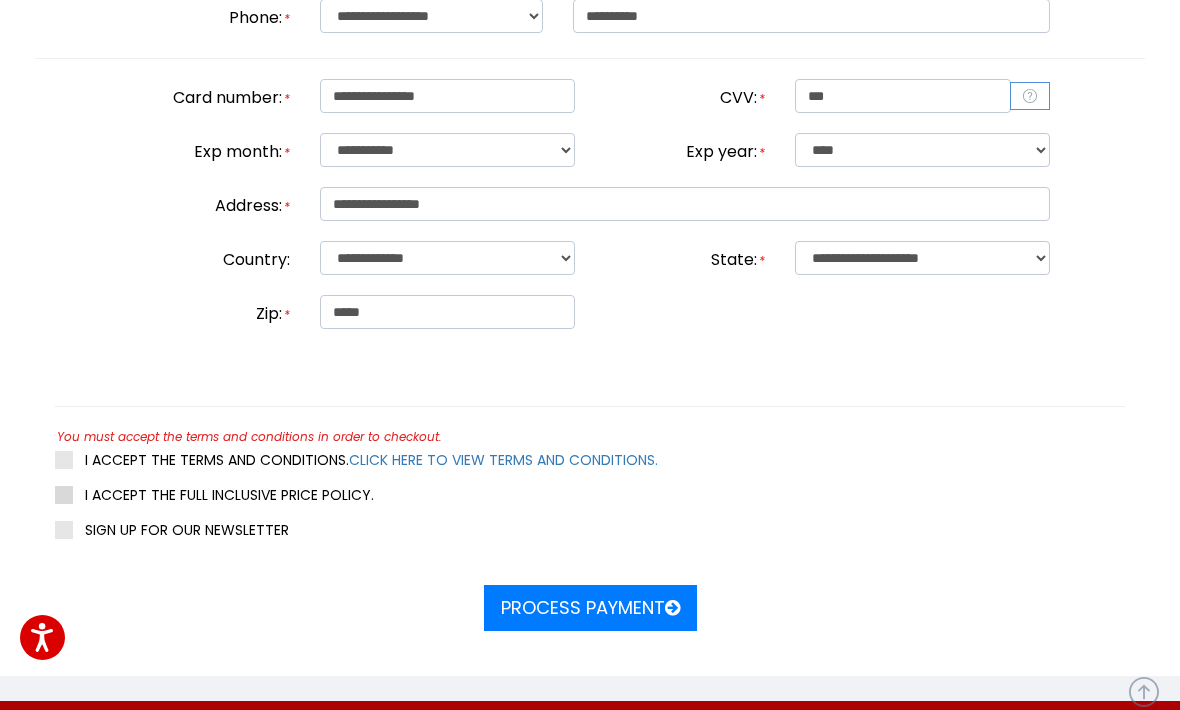 click at bounding box center (64, 495) 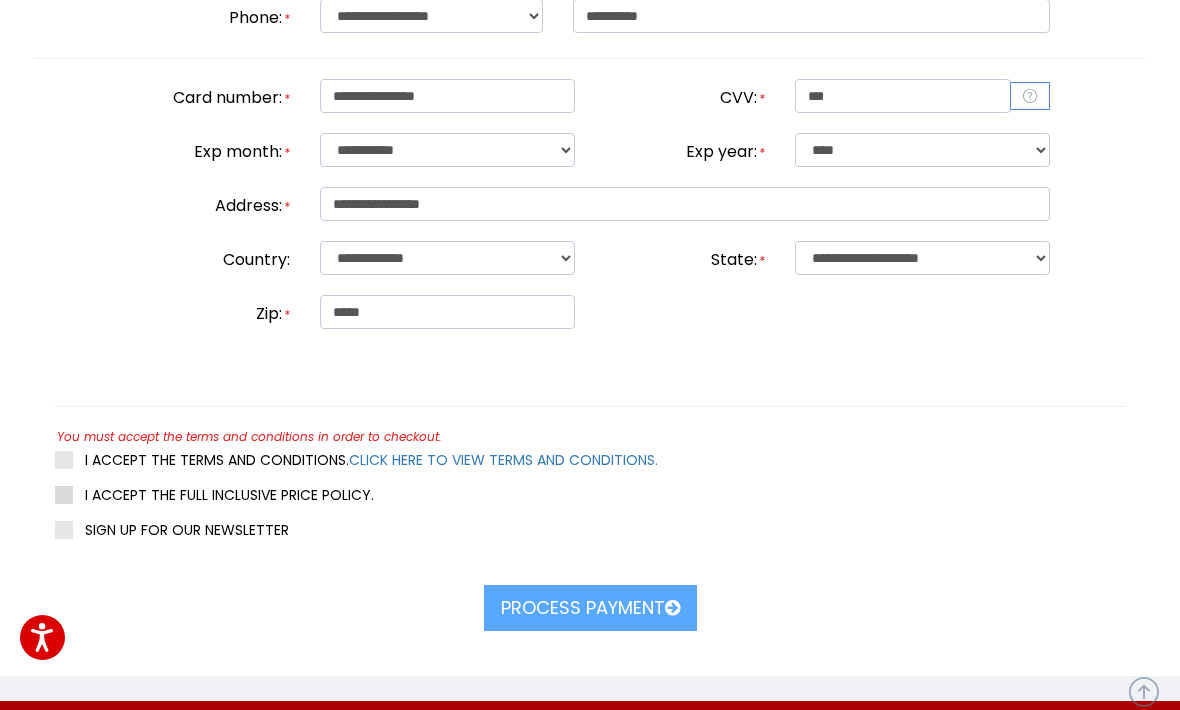 click on "I ACCEPT THE FULL INCLUSIVE PRICE POLICY." at bounding box center [214, 495] 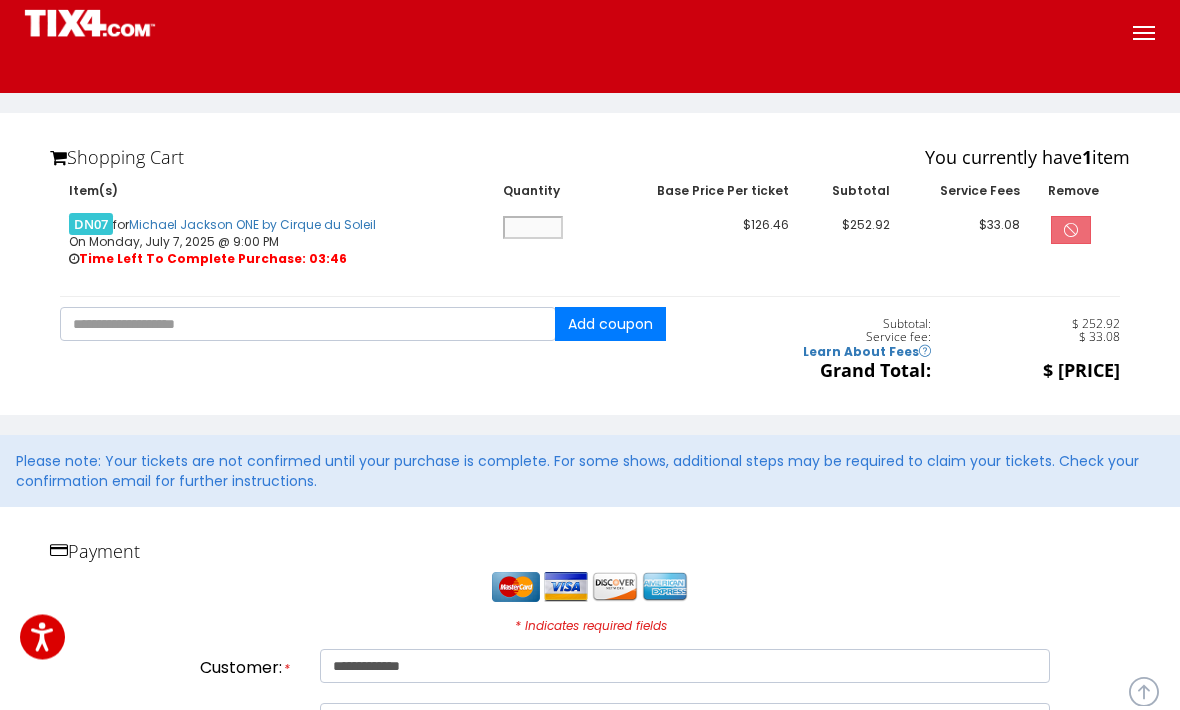 scroll, scrollTop: 0, scrollLeft: 0, axis: both 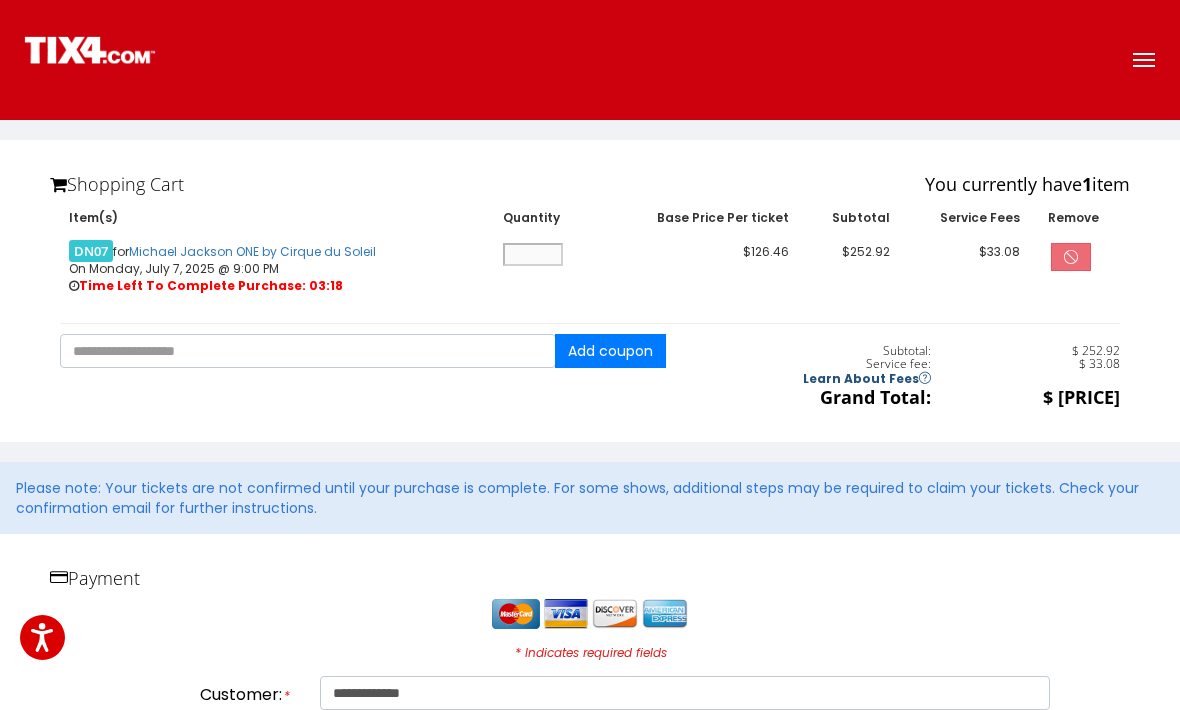 click on "Learn About Fees" at bounding box center [867, 378] 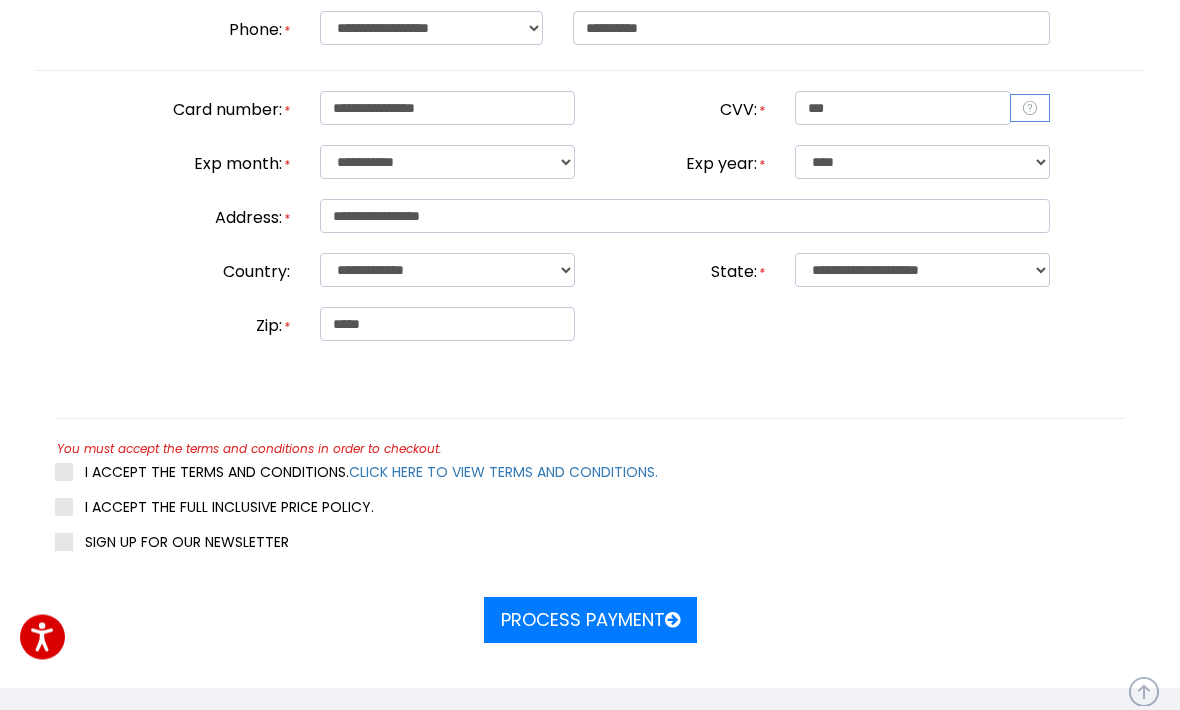 scroll, scrollTop: 773, scrollLeft: 0, axis: vertical 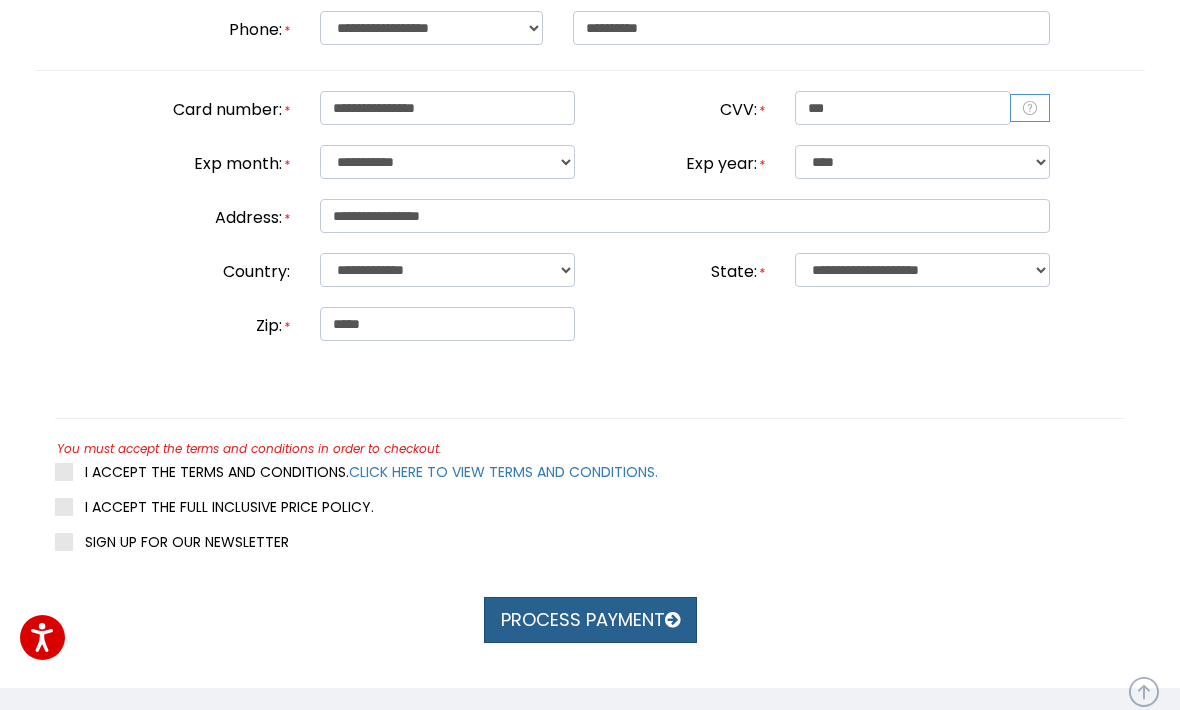 click on "Process payment" at bounding box center [590, 620] 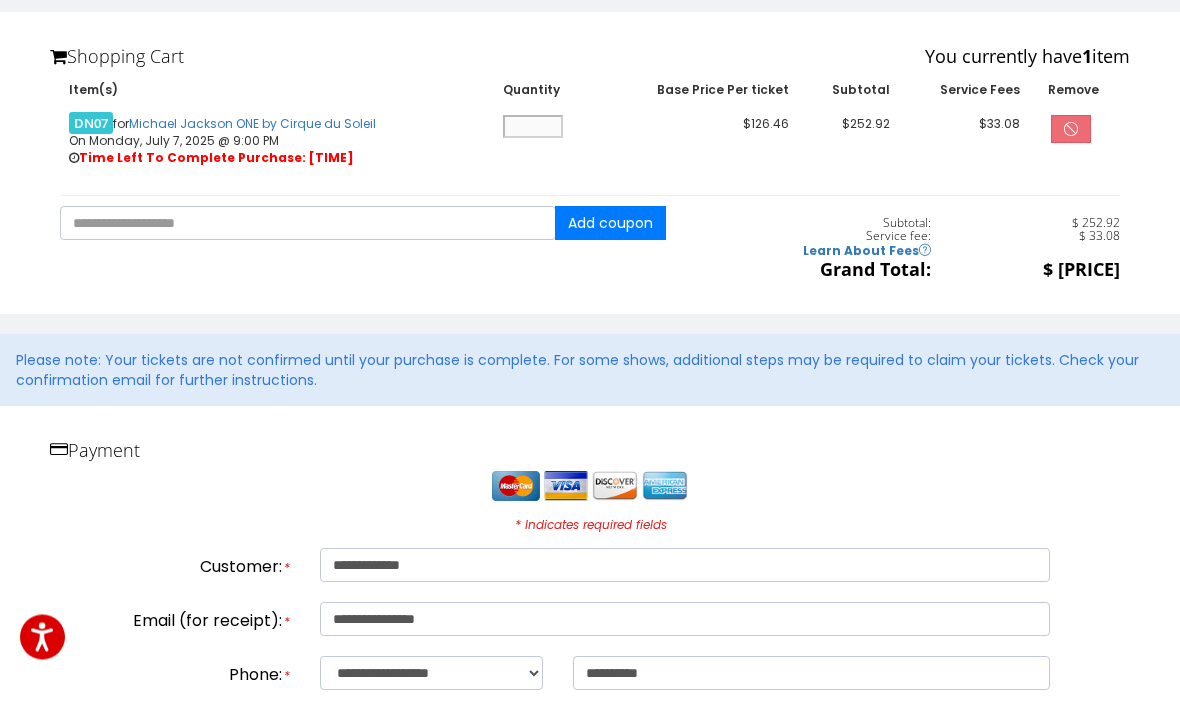 scroll, scrollTop: 0, scrollLeft: 0, axis: both 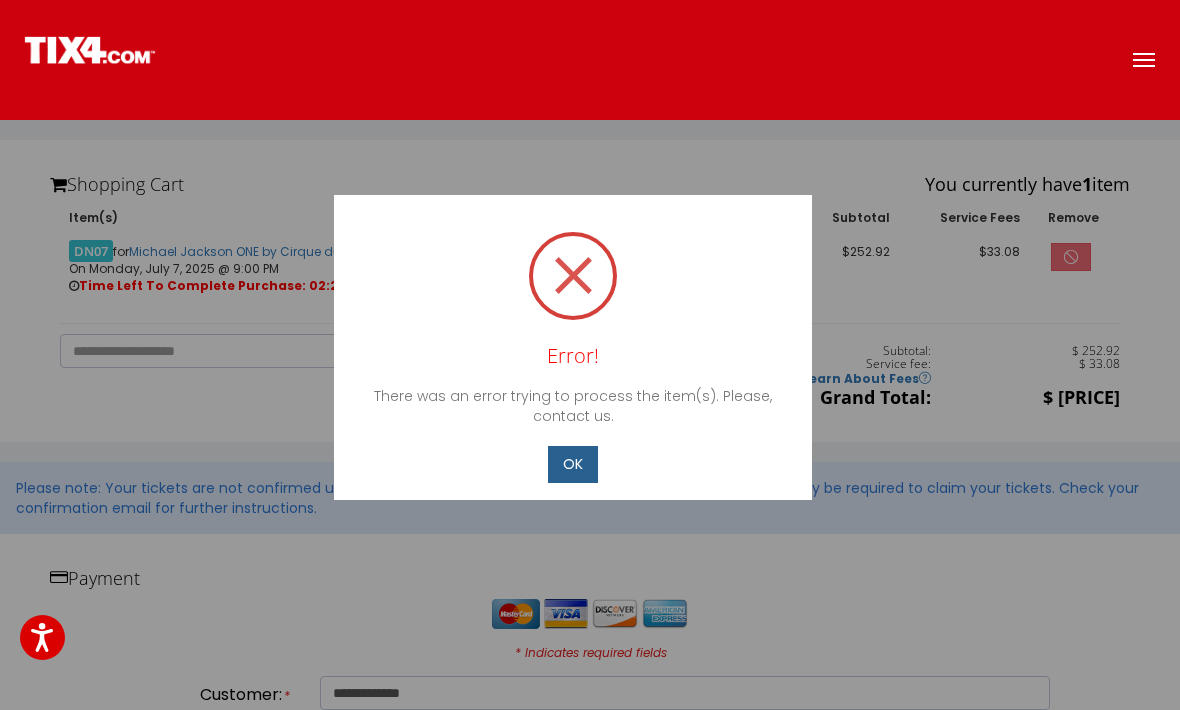 click on "OK" at bounding box center [573, 464] 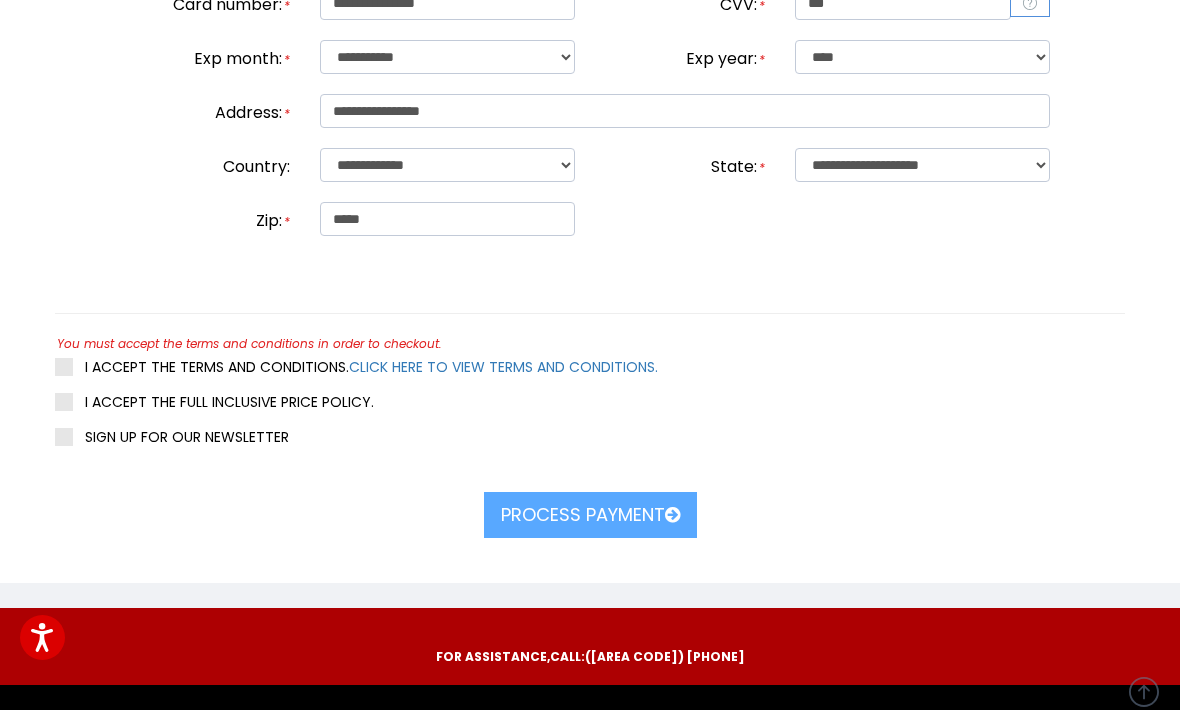 scroll, scrollTop: 871, scrollLeft: 0, axis: vertical 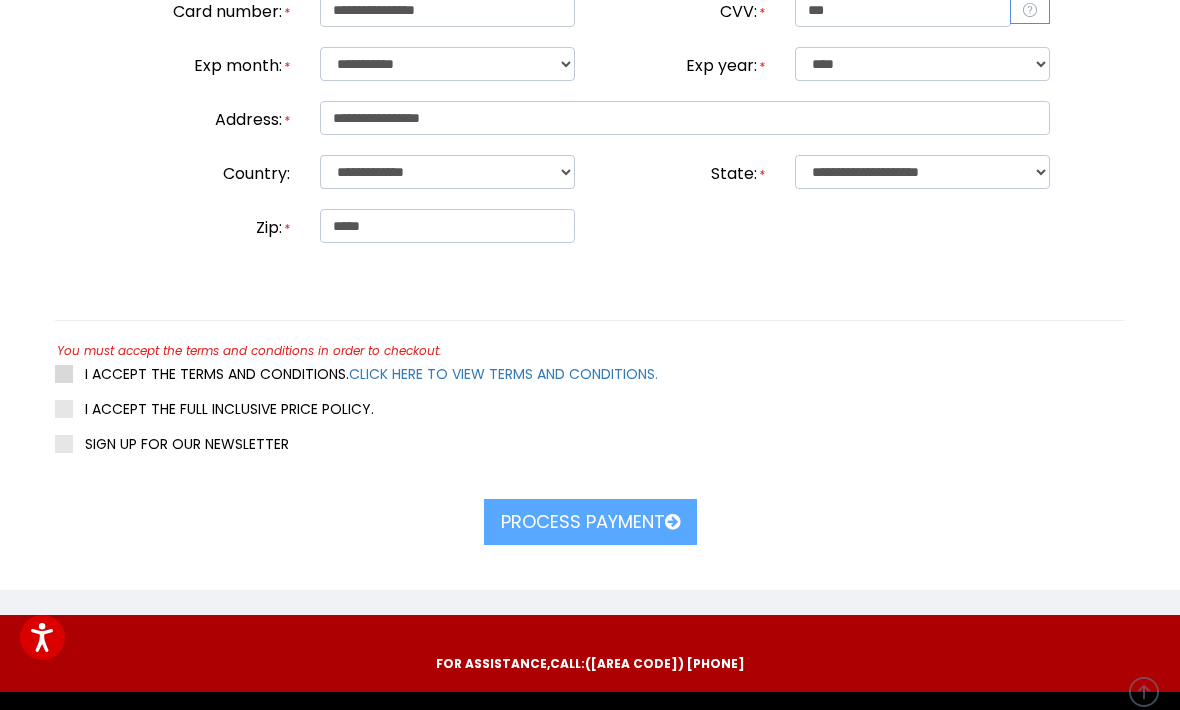 click at bounding box center [64, 374] 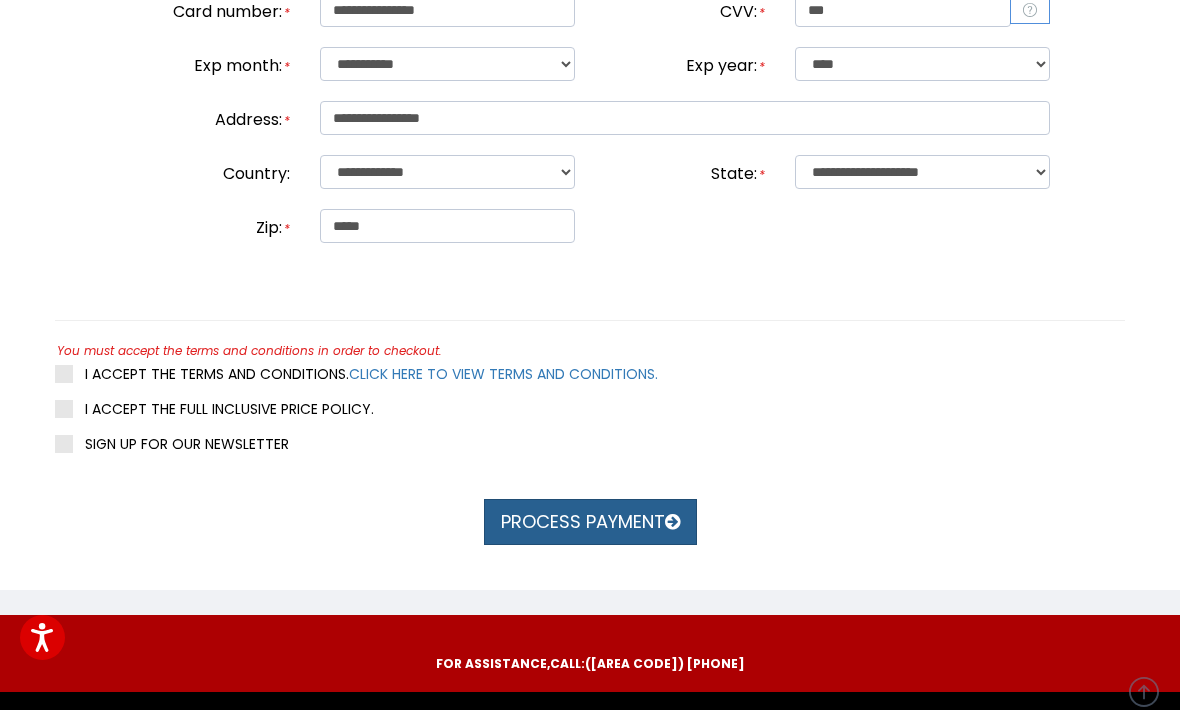 click on "Process payment" at bounding box center [590, 522] 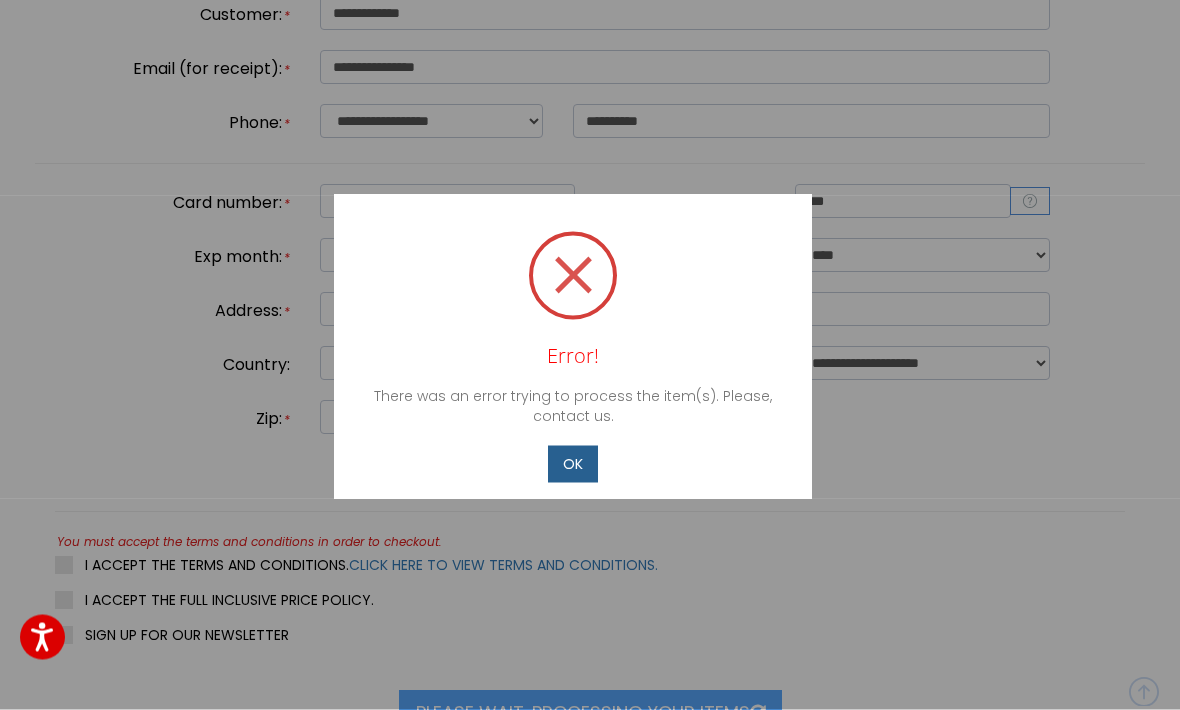 scroll, scrollTop: 683, scrollLeft: 0, axis: vertical 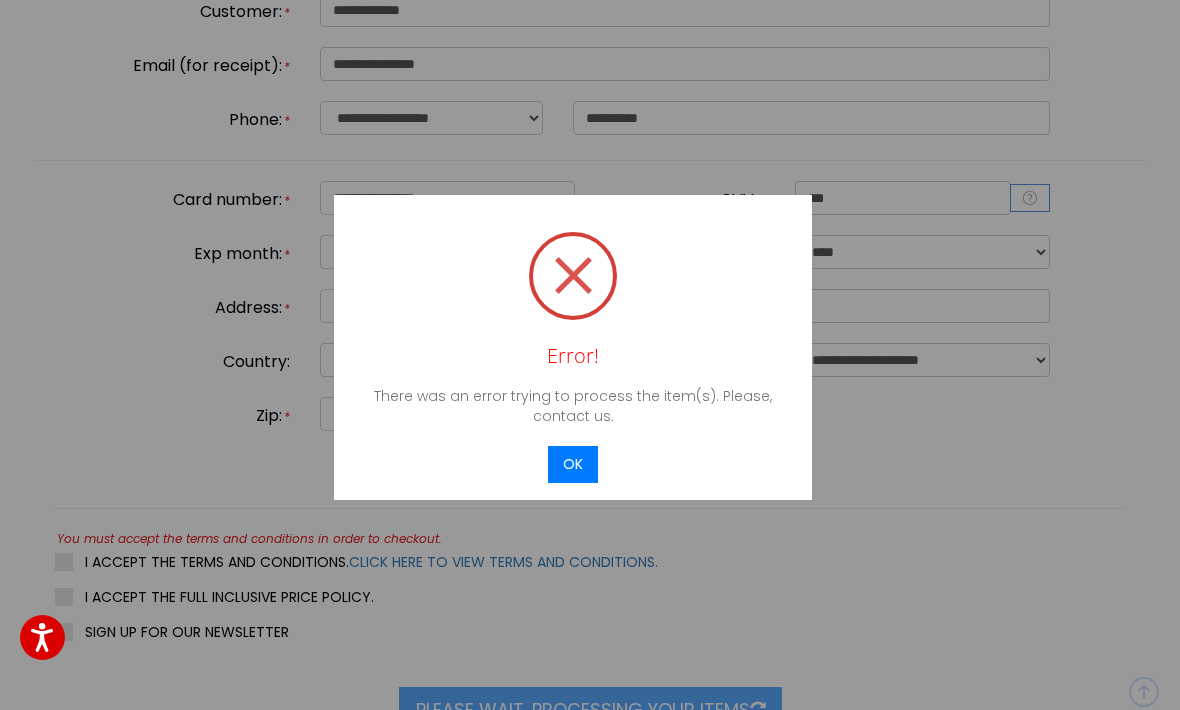 click at bounding box center [590, 355] 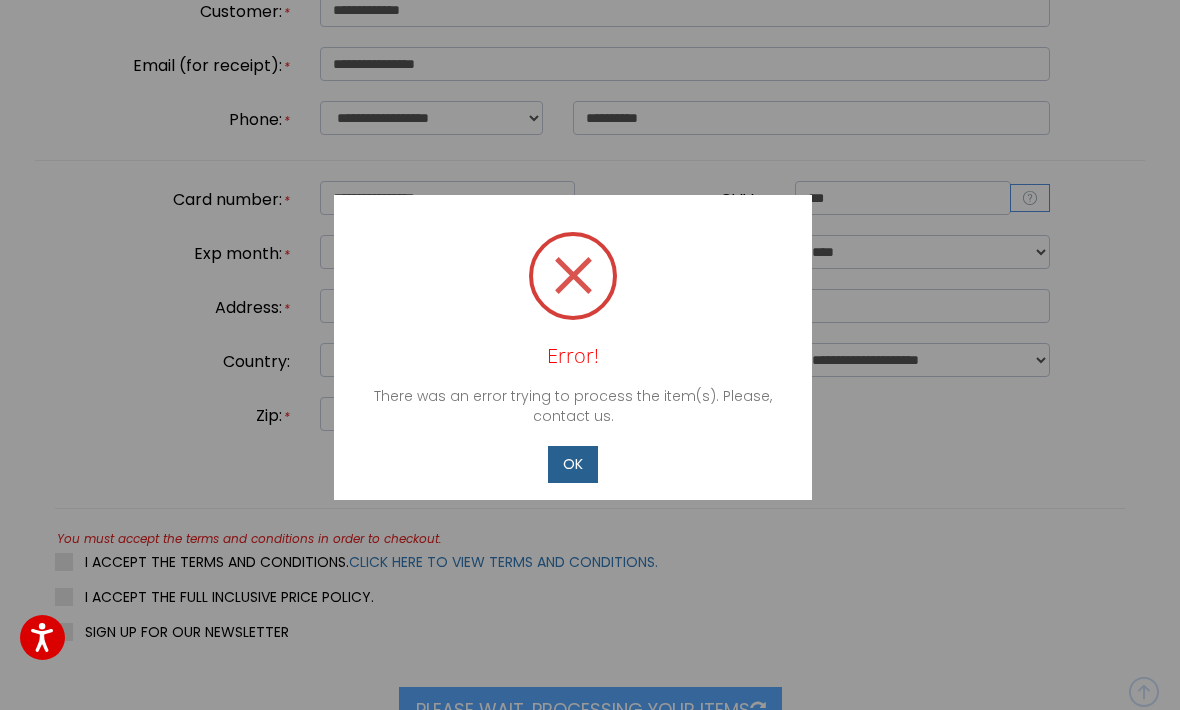 click on "OK" at bounding box center [573, 464] 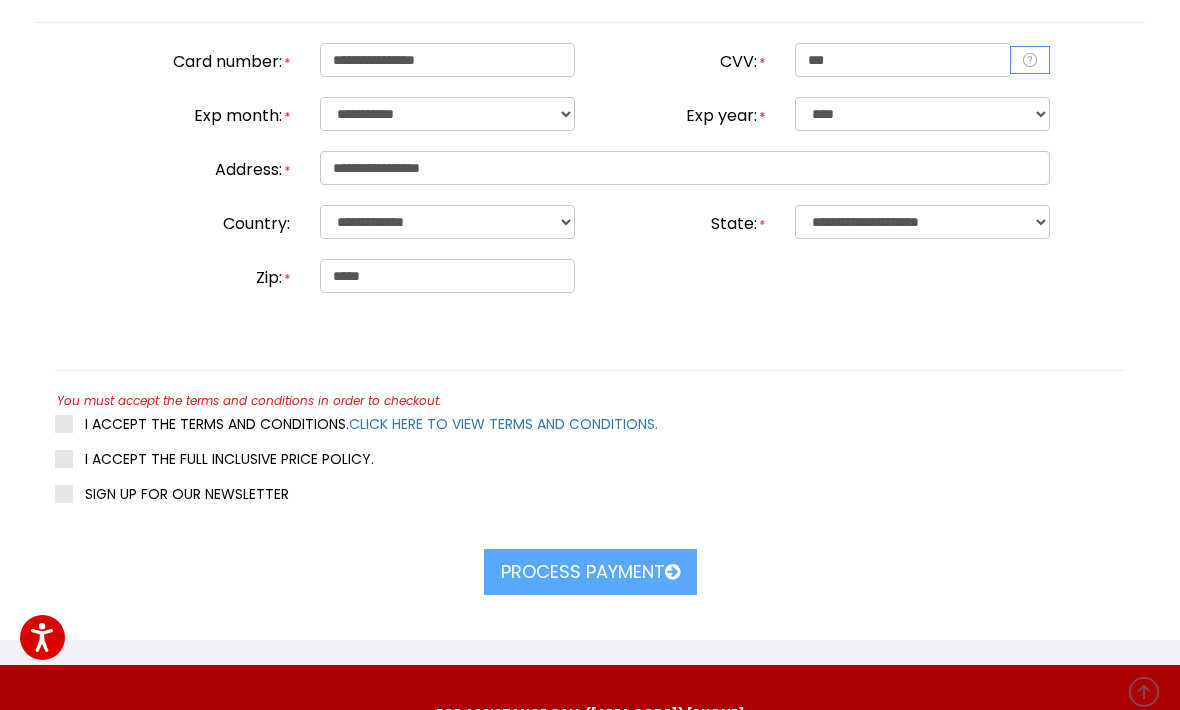 scroll, scrollTop: 825, scrollLeft: 0, axis: vertical 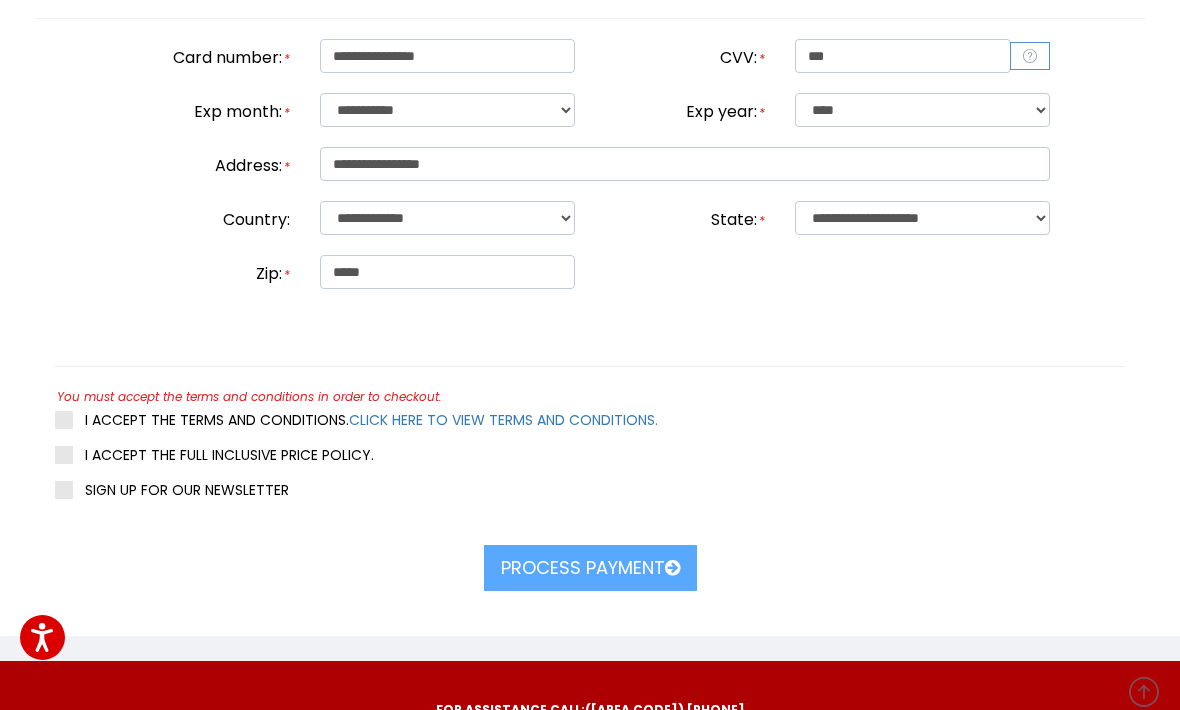 click on "Zip:  *
*****" at bounding box center (590, 274) 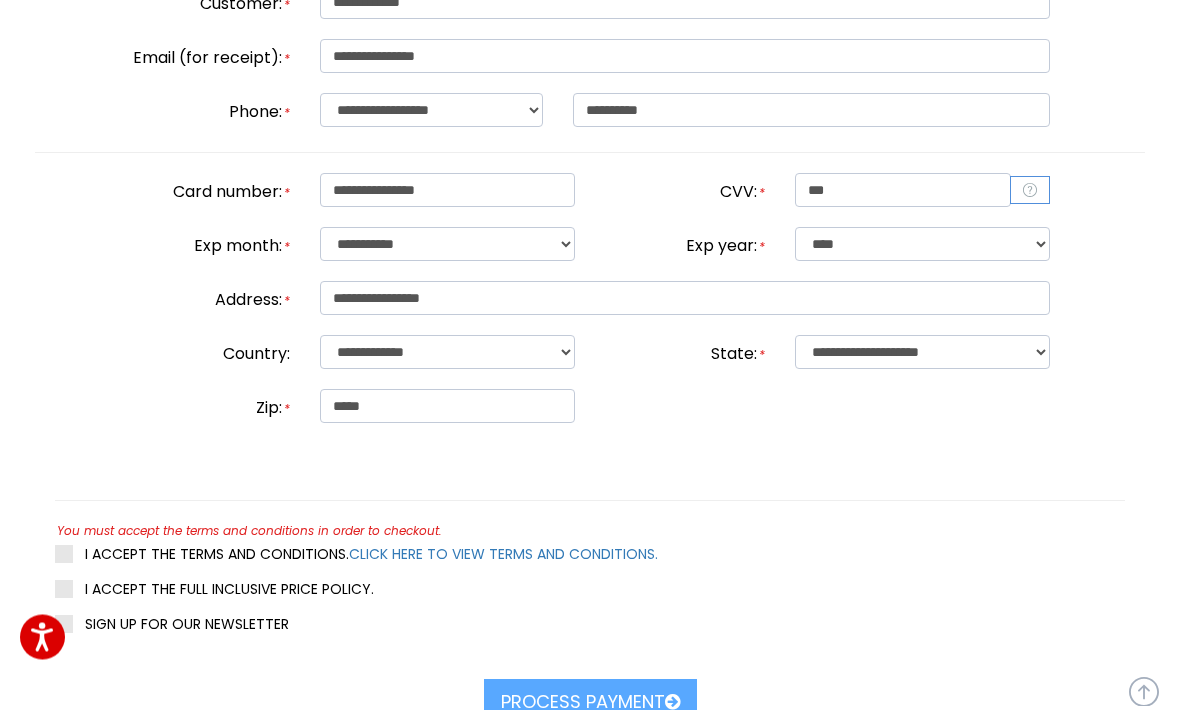 scroll, scrollTop: 694, scrollLeft: 0, axis: vertical 